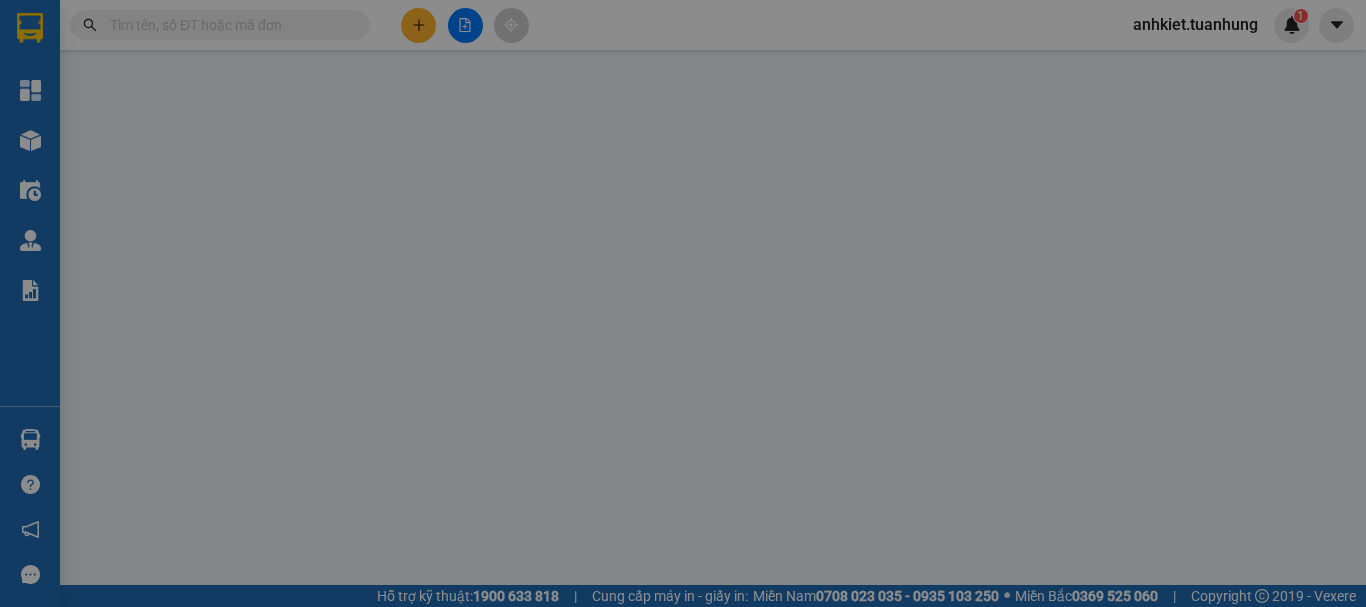 scroll, scrollTop: 0, scrollLeft: 0, axis: both 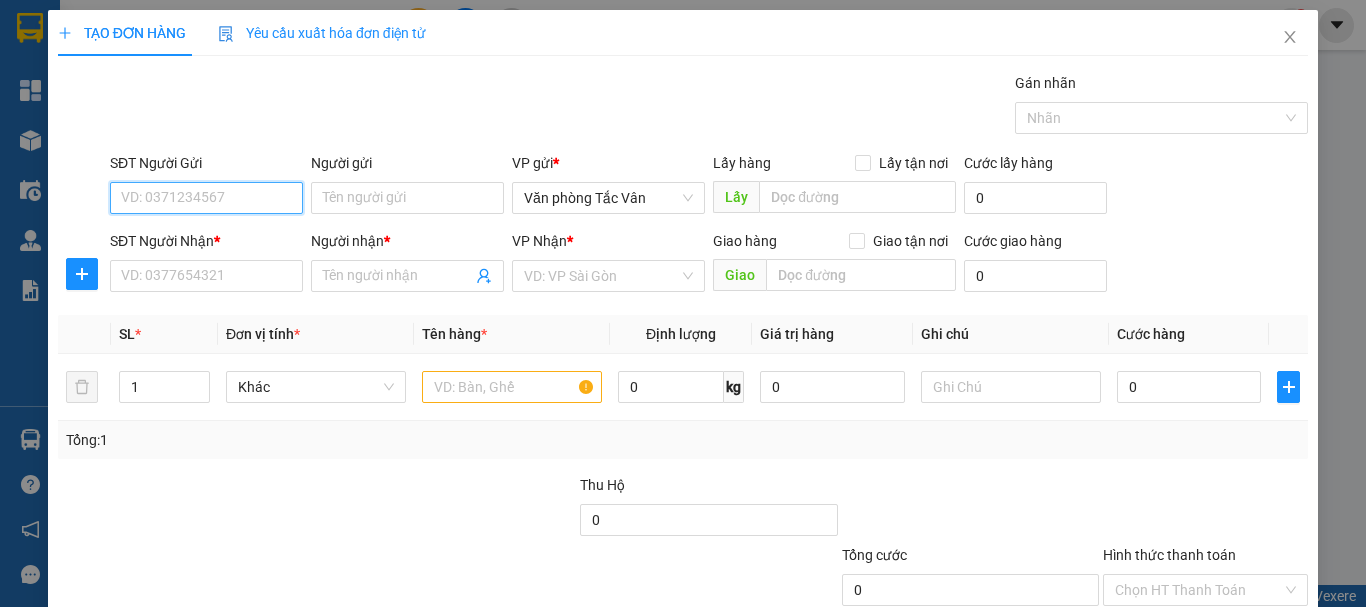 type on "6" 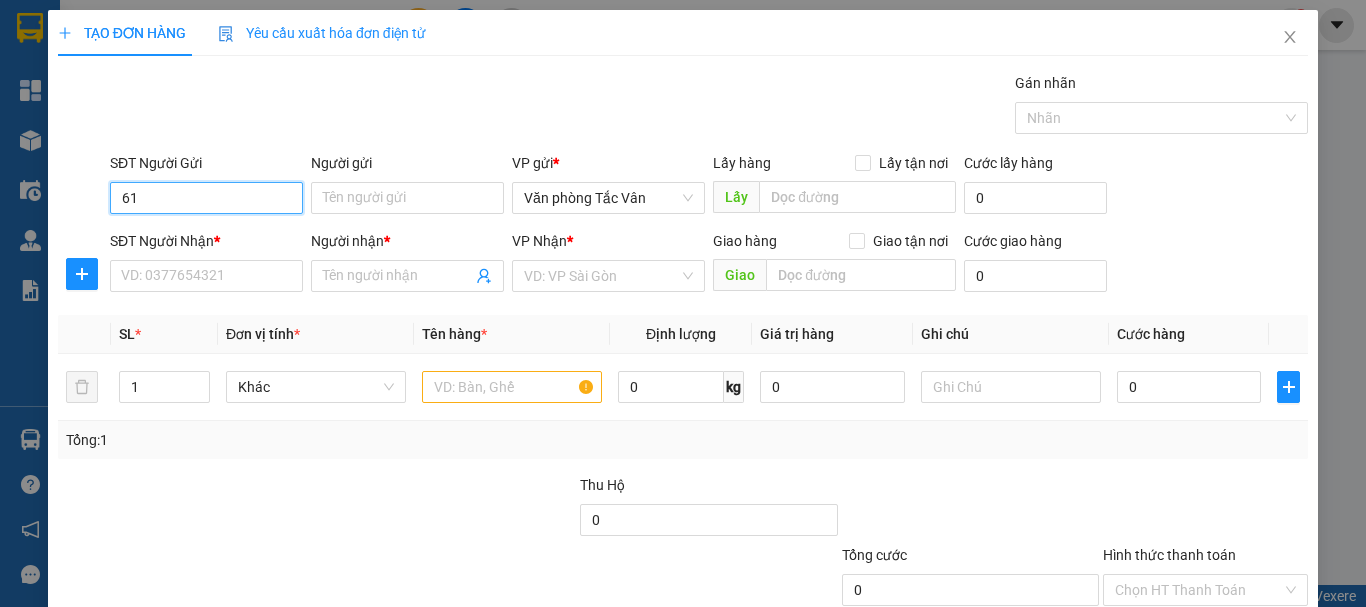 type on "617" 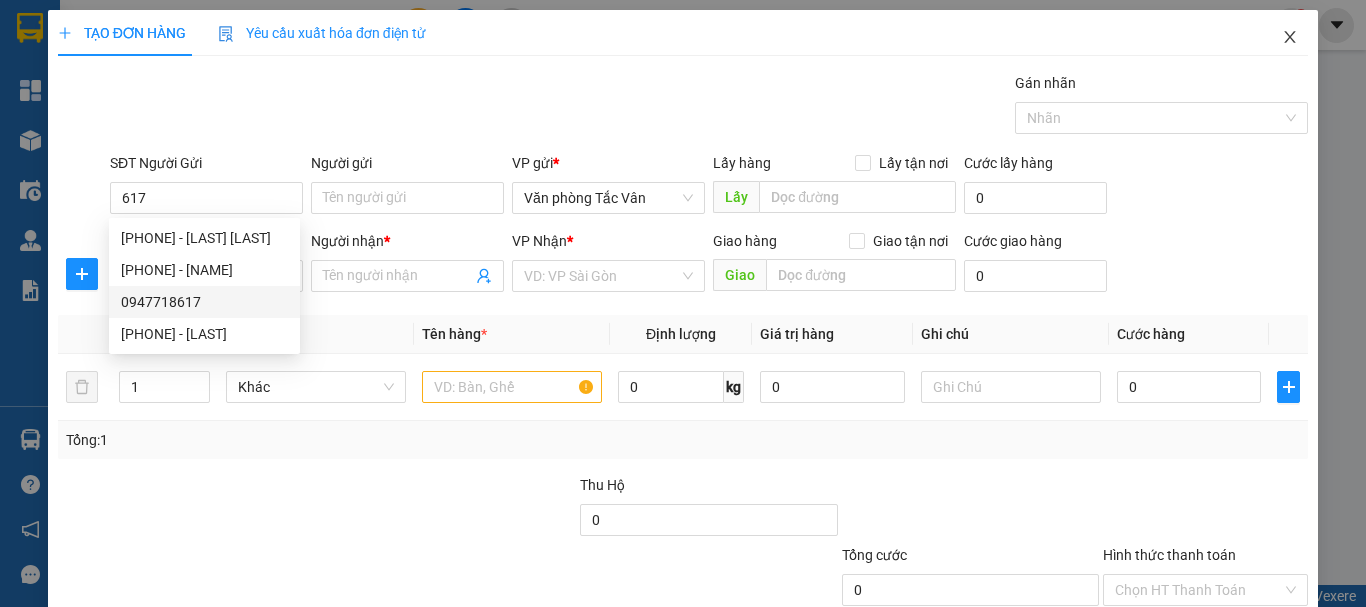 click at bounding box center (1290, 38) 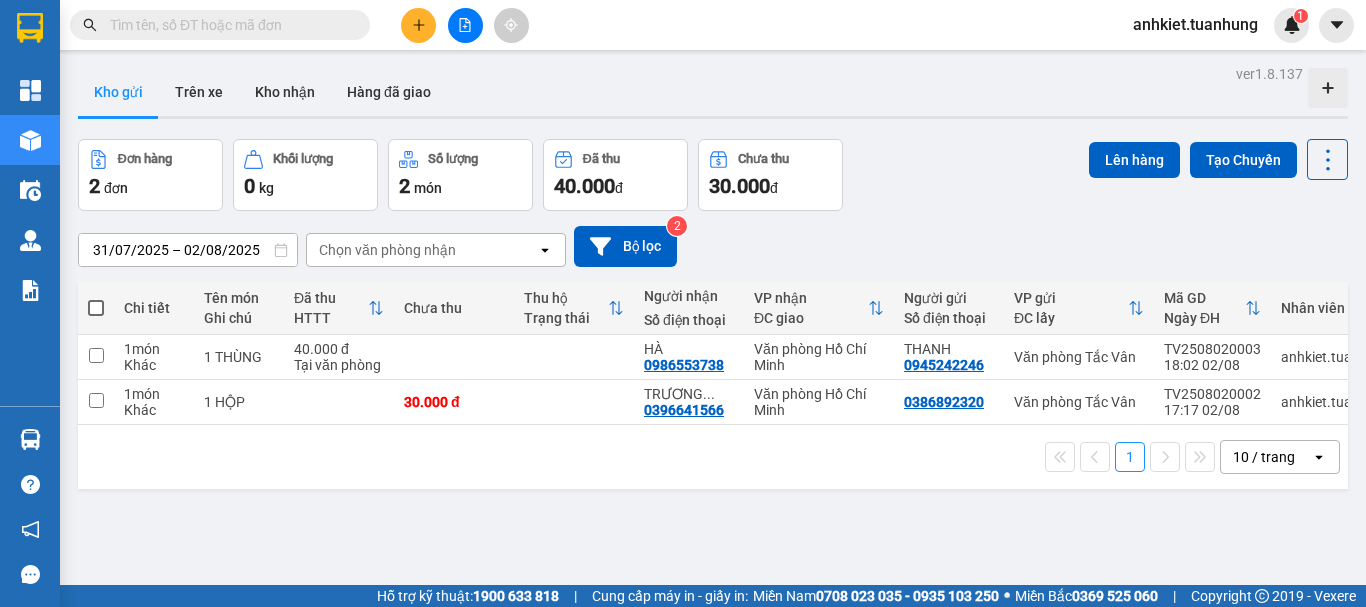 click at bounding box center [228, 25] 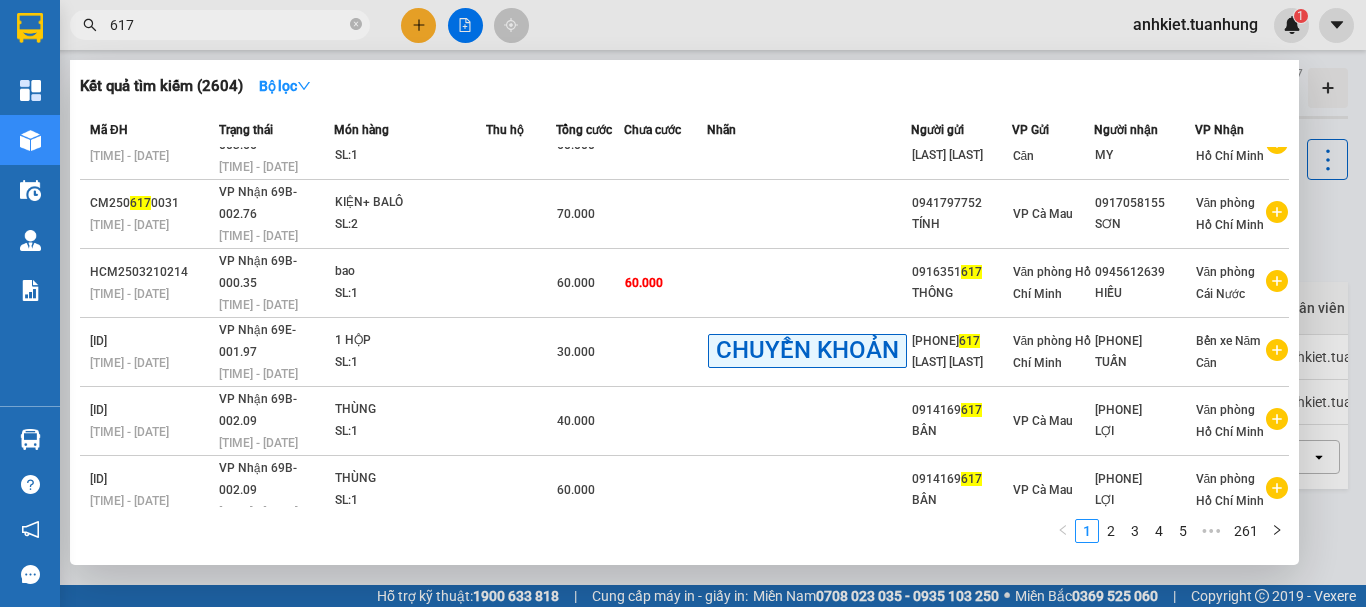 scroll, scrollTop: 265, scrollLeft: 0, axis: vertical 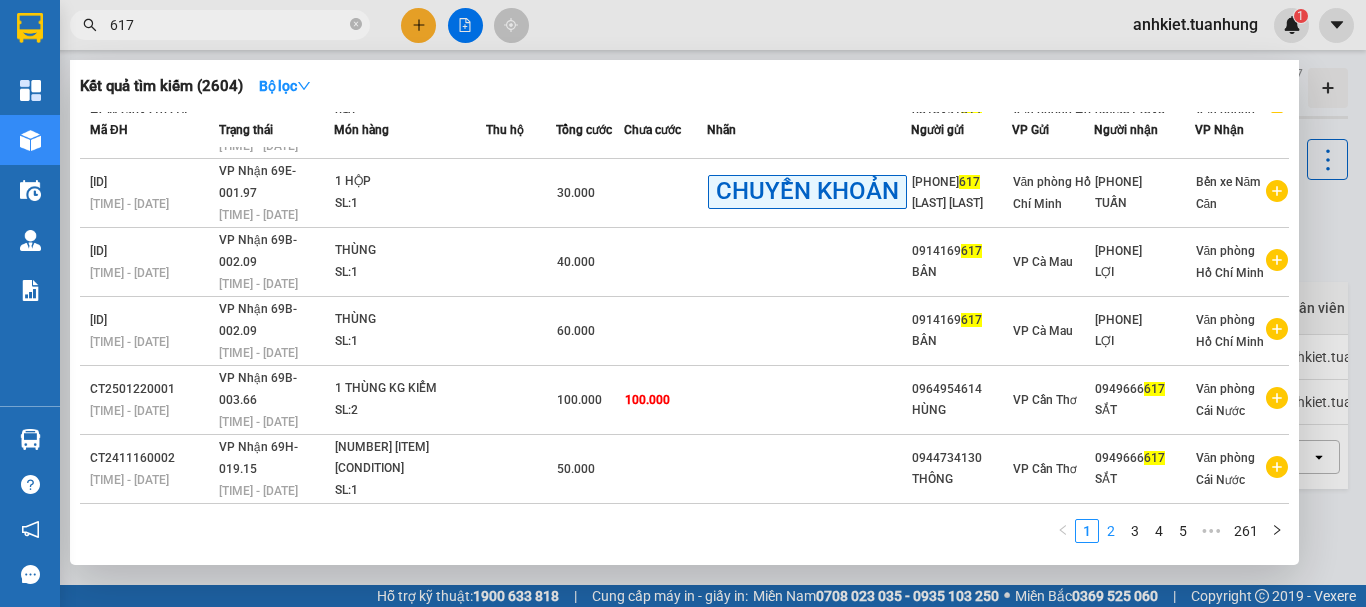 type on "617" 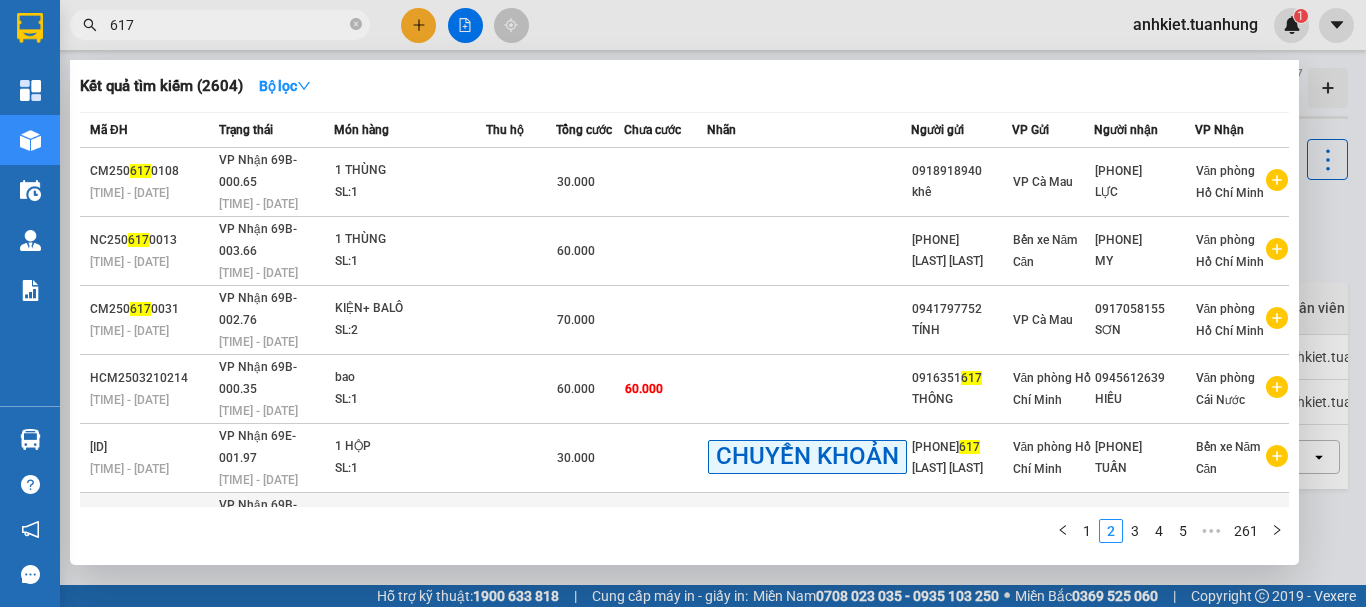 scroll, scrollTop: 265, scrollLeft: 0, axis: vertical 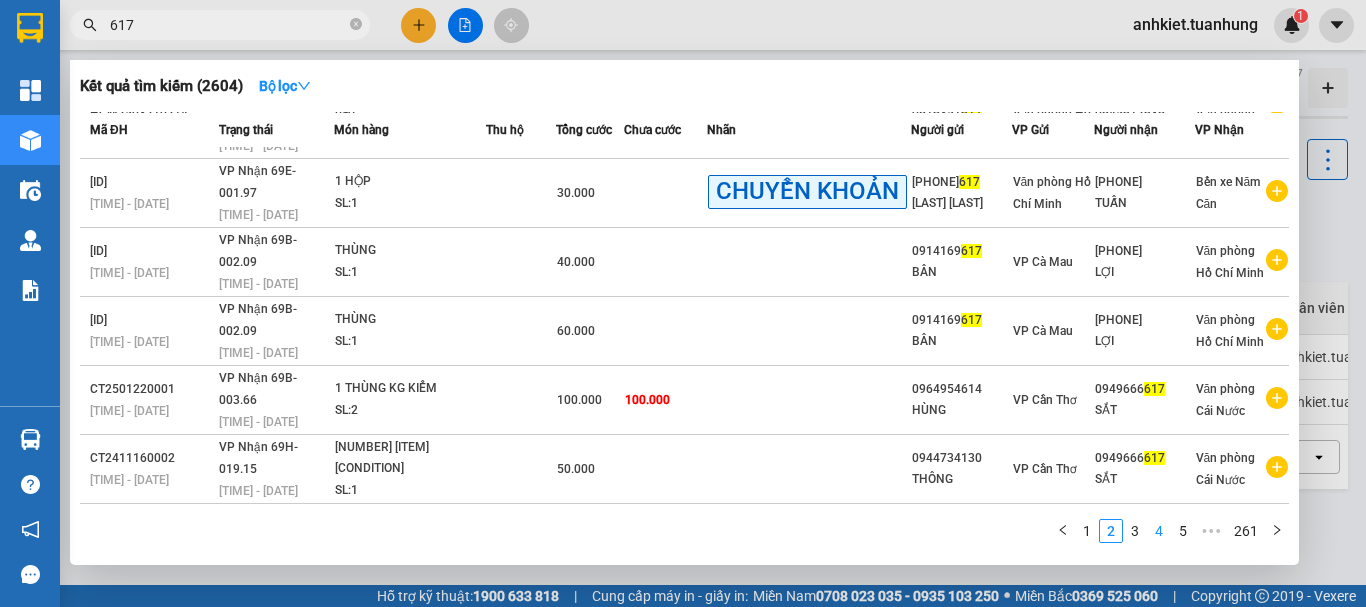 click on "4" at bounding box center [1159, 531] 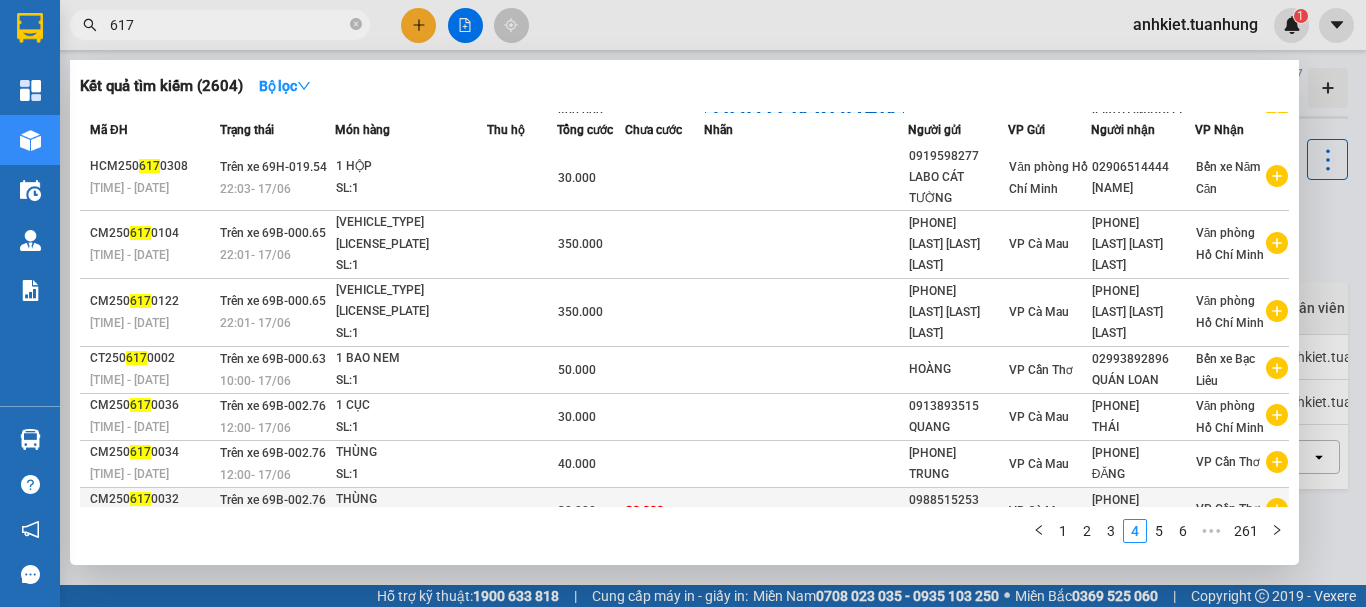 scroll, scrollTop: 187, scrollLeft: 0, axis: vertical 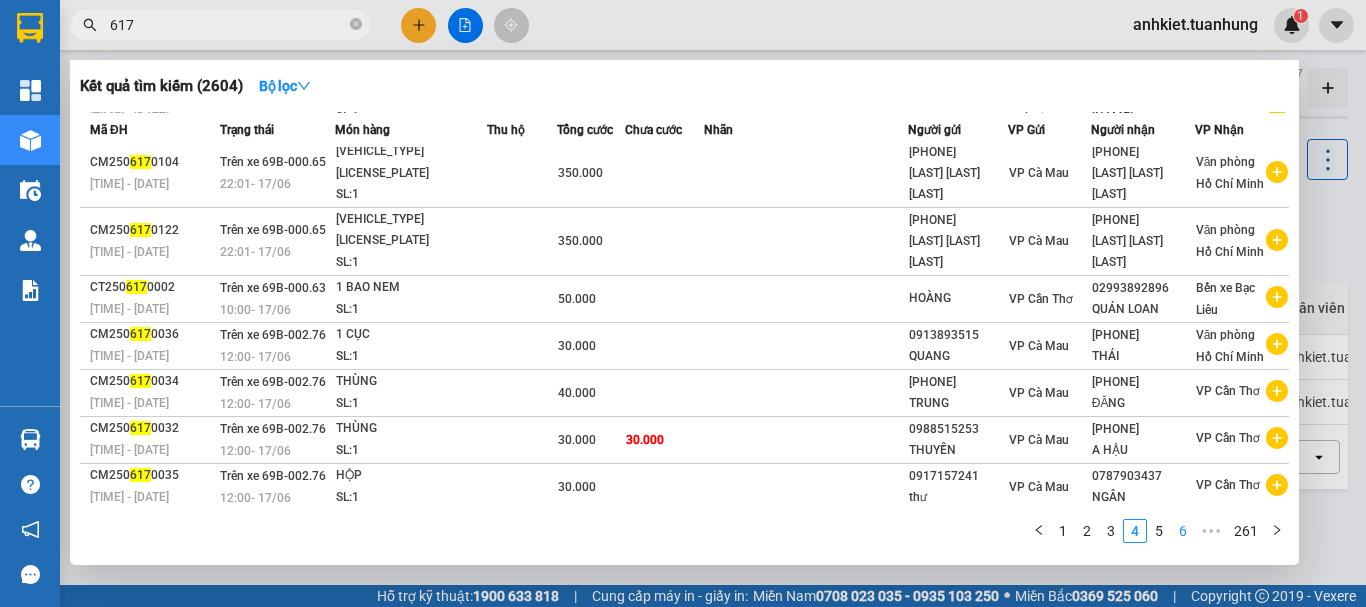 click on "6" at bounding box center [1183, 531] 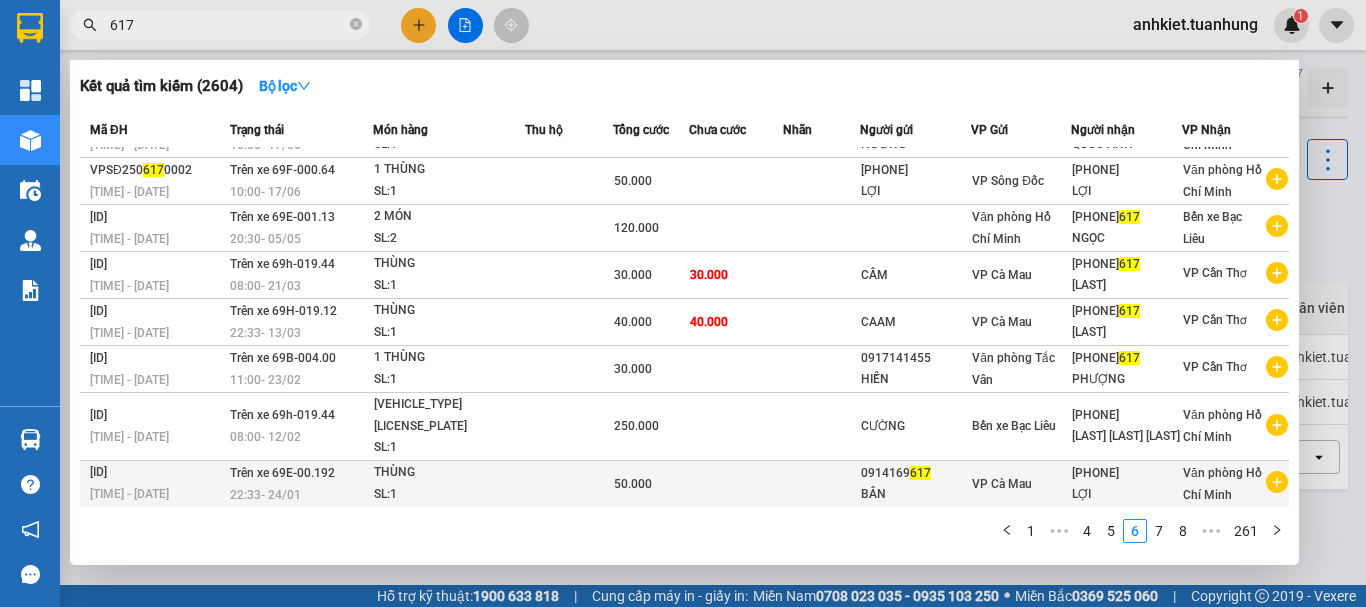 scroll, scrollTop: 0, scrollLeft: 0, axis: both 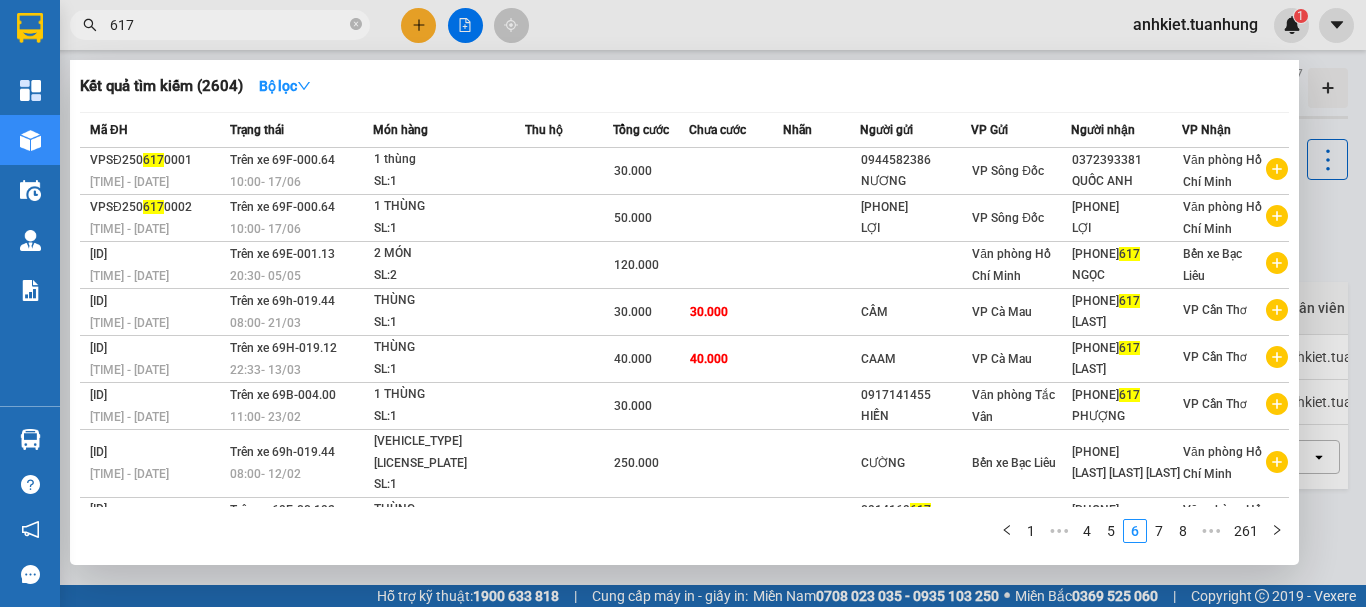 click on "617" at bounding box center (228, 25) 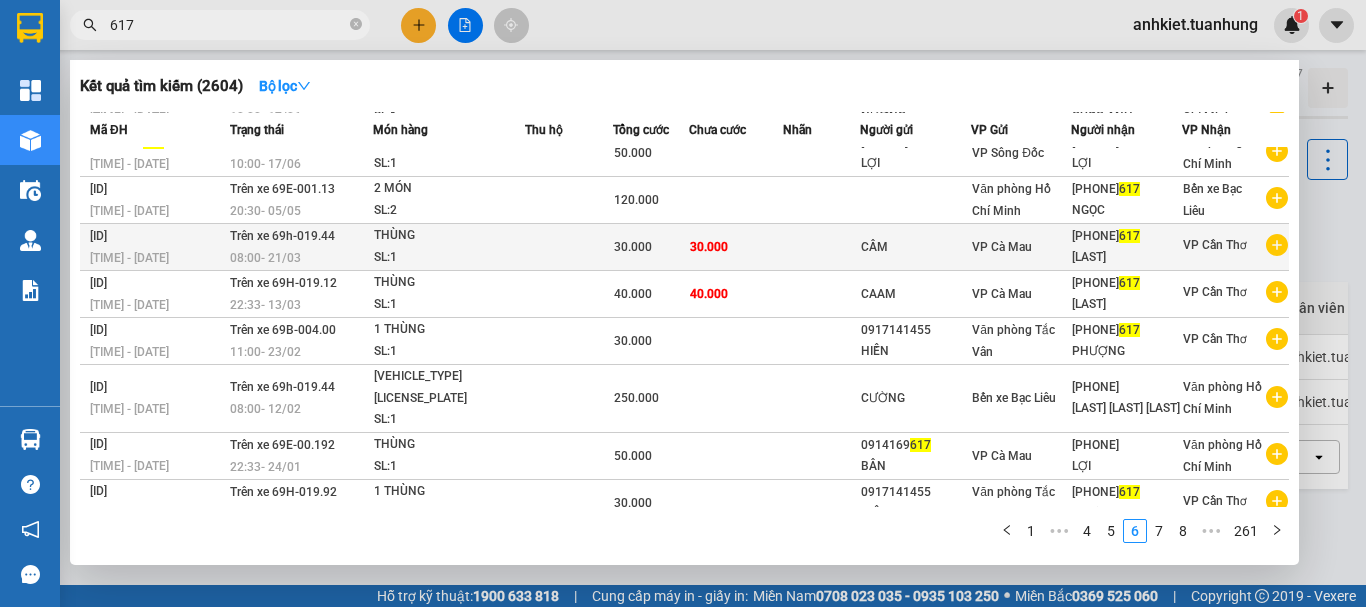 scroll, scrollTop: 132, scrollLeft: 0, axis: vertical 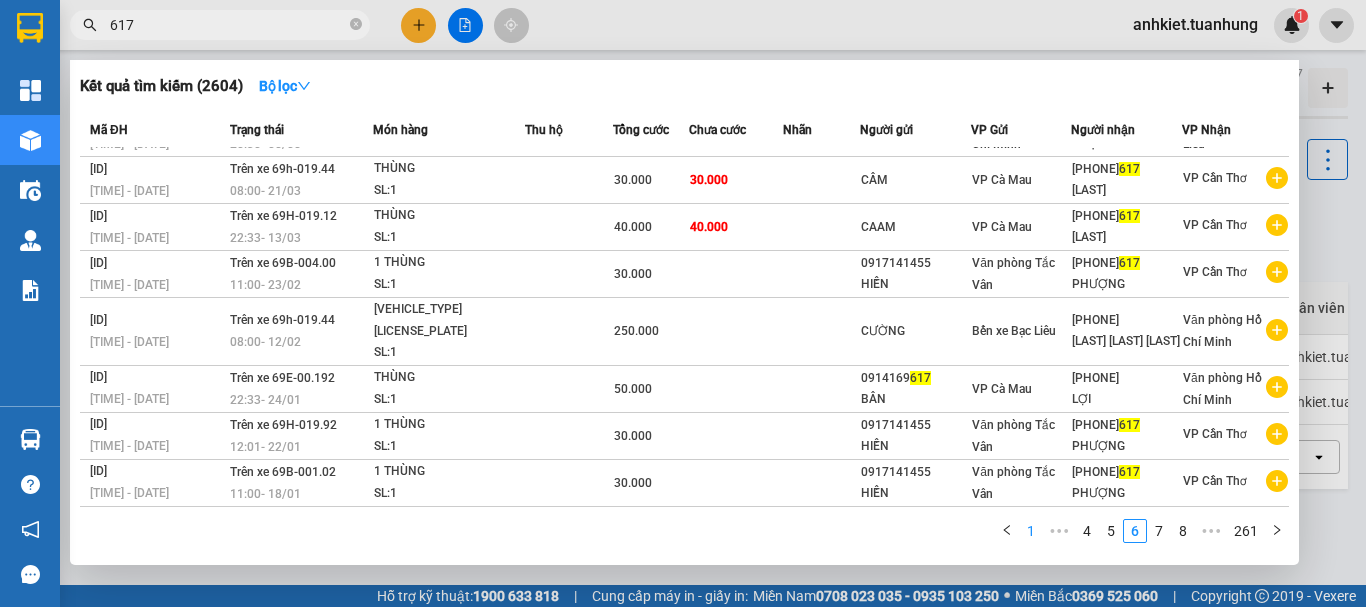 click on "1" at bounding box center (1031, 531) 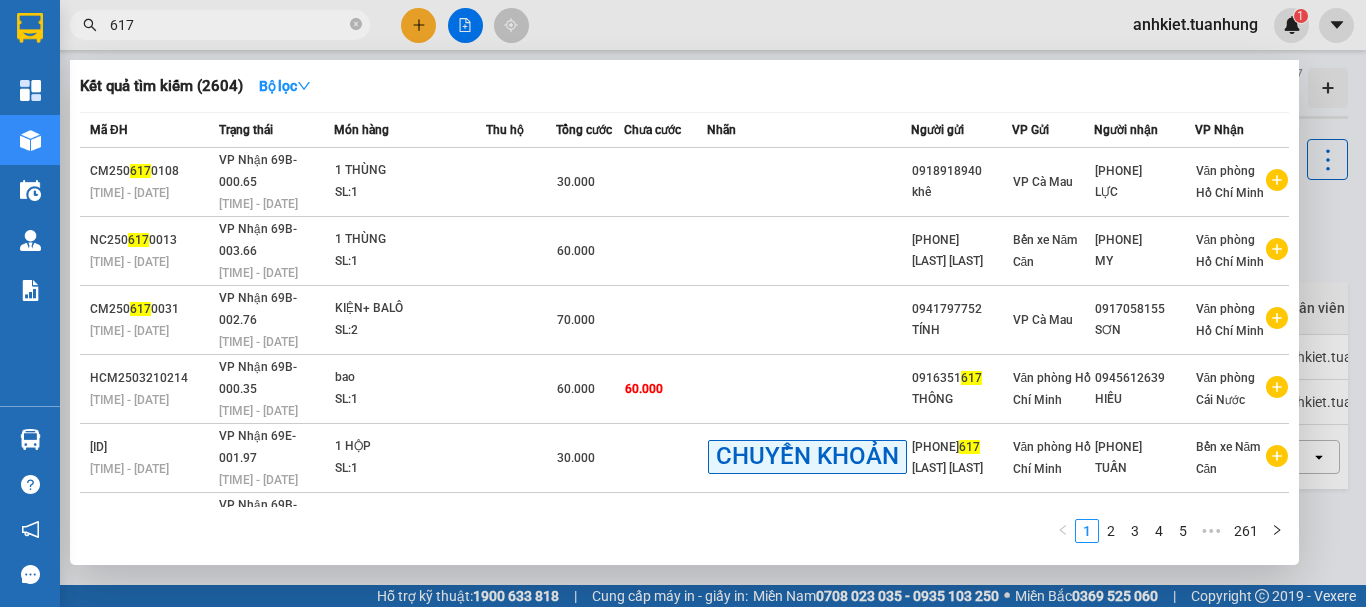 scroll, scrollTop: 265, scrollLeft: 0, axis: vertical 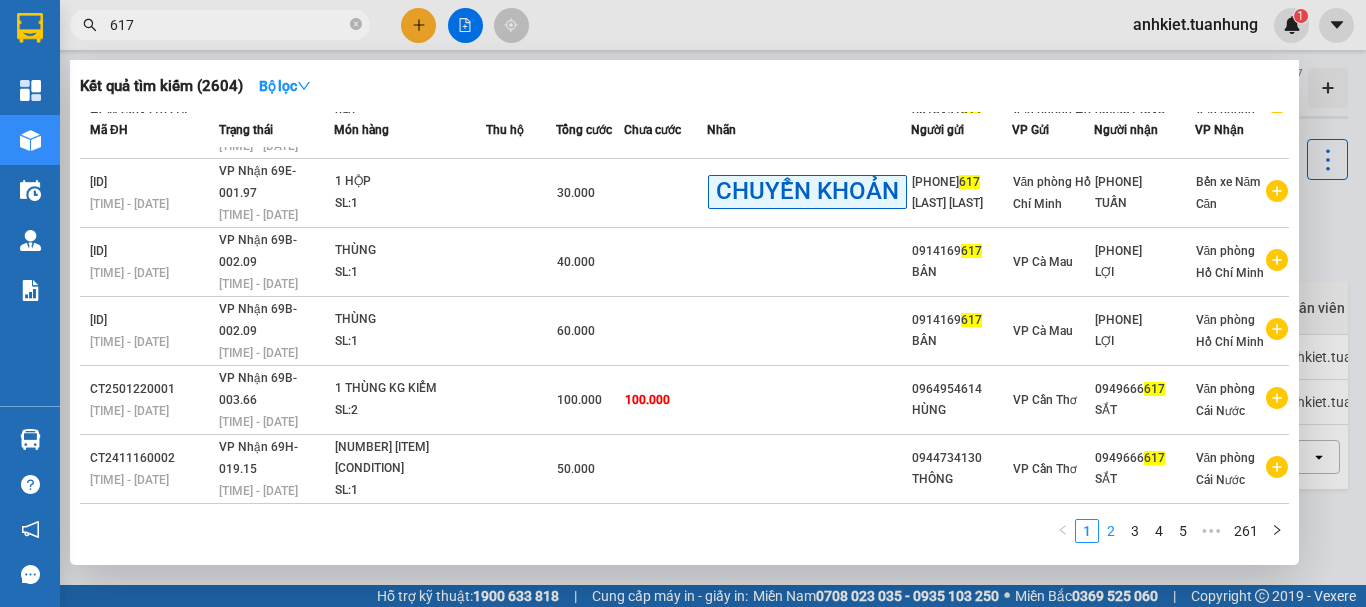 click on "2" at bounding box center (1111, 531) 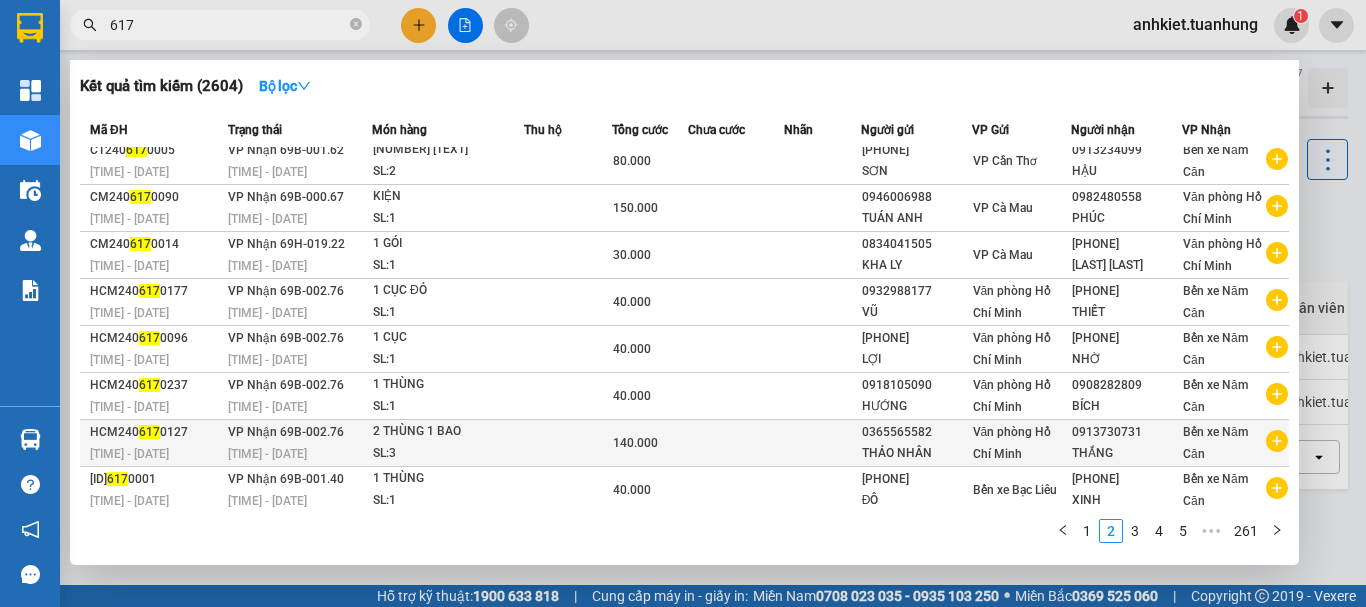 scroll, scrollTop: 0, scrollLeft: 0, axis: both 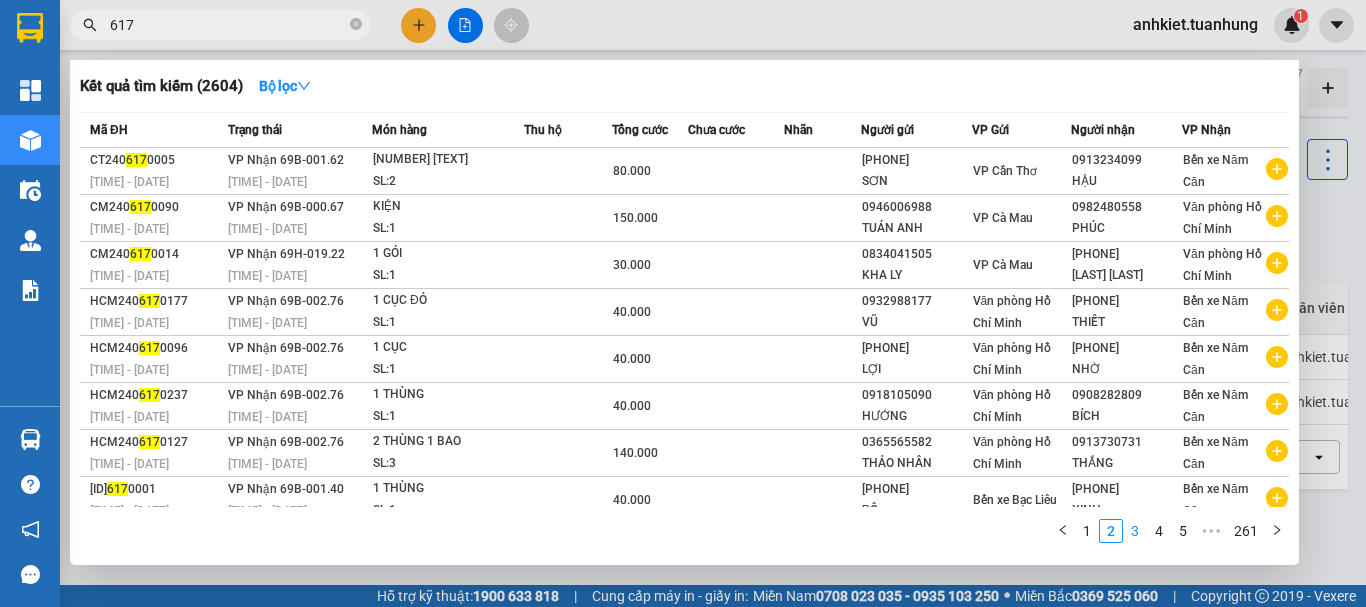 click on "3" at bounding box center [1135, 531] 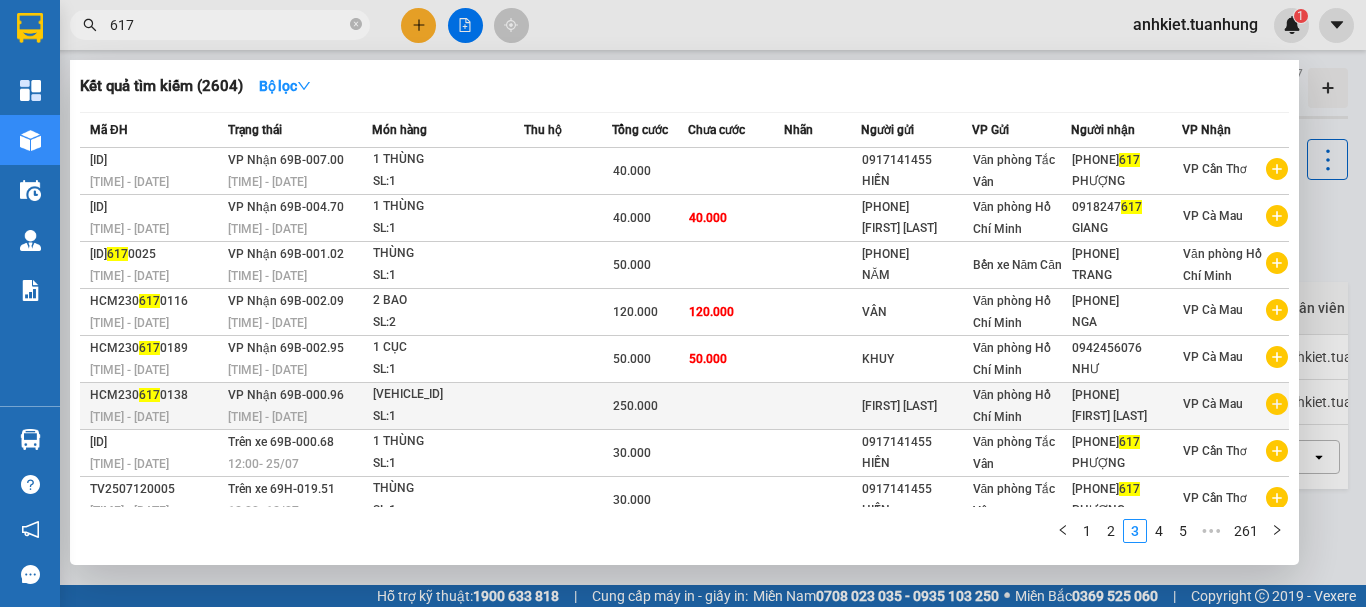 scroll, scrollTop: 130, scrollLeft: 0, axis: vertical 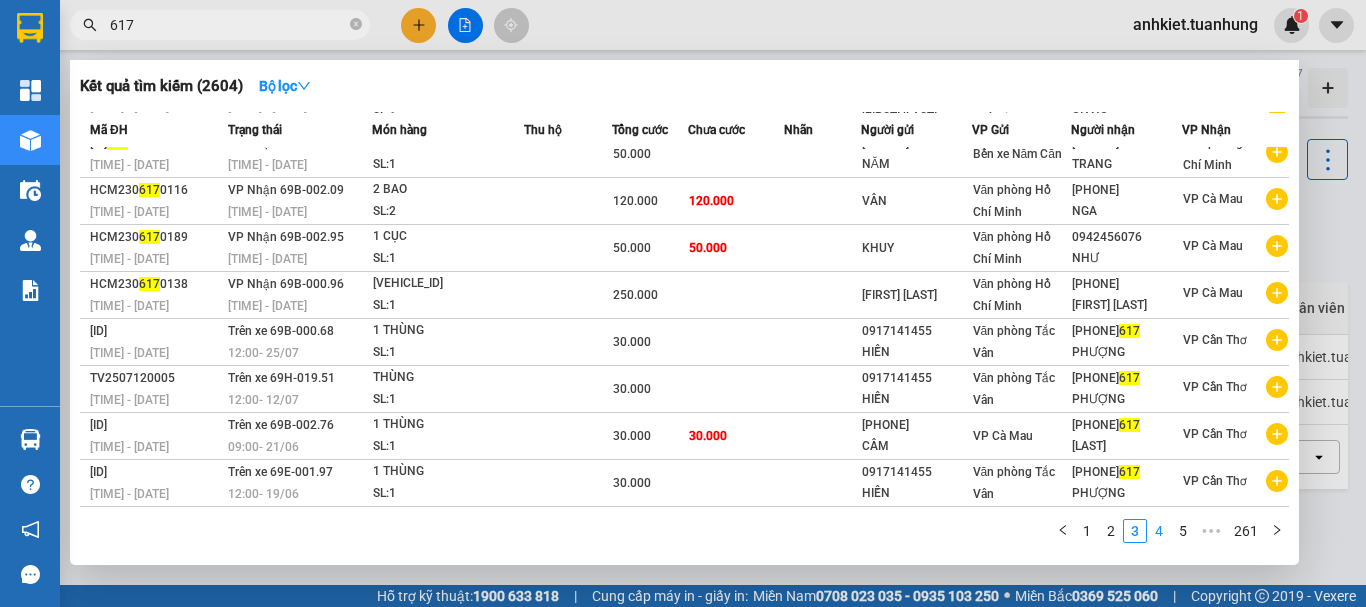 click on "4" at bounding box center (1159, 531) 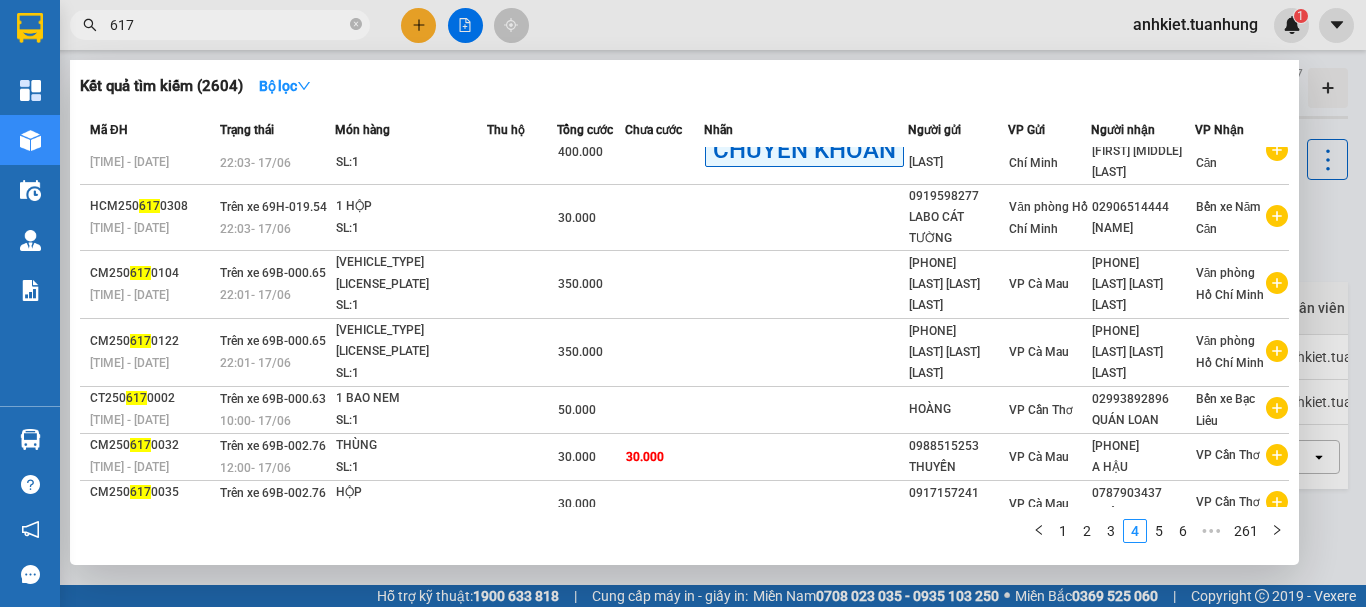 scroll, scrollTop: 0, scrollLeft: 0, axis: both 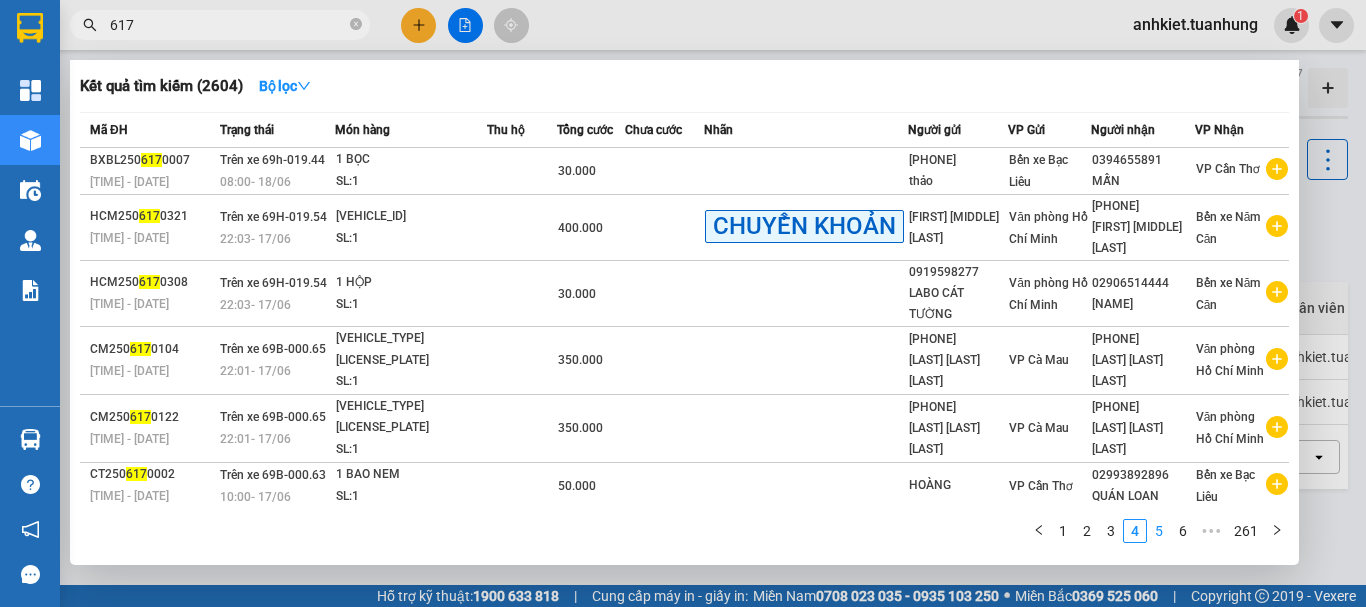 click on "5" at bounding box center (1159, 531) 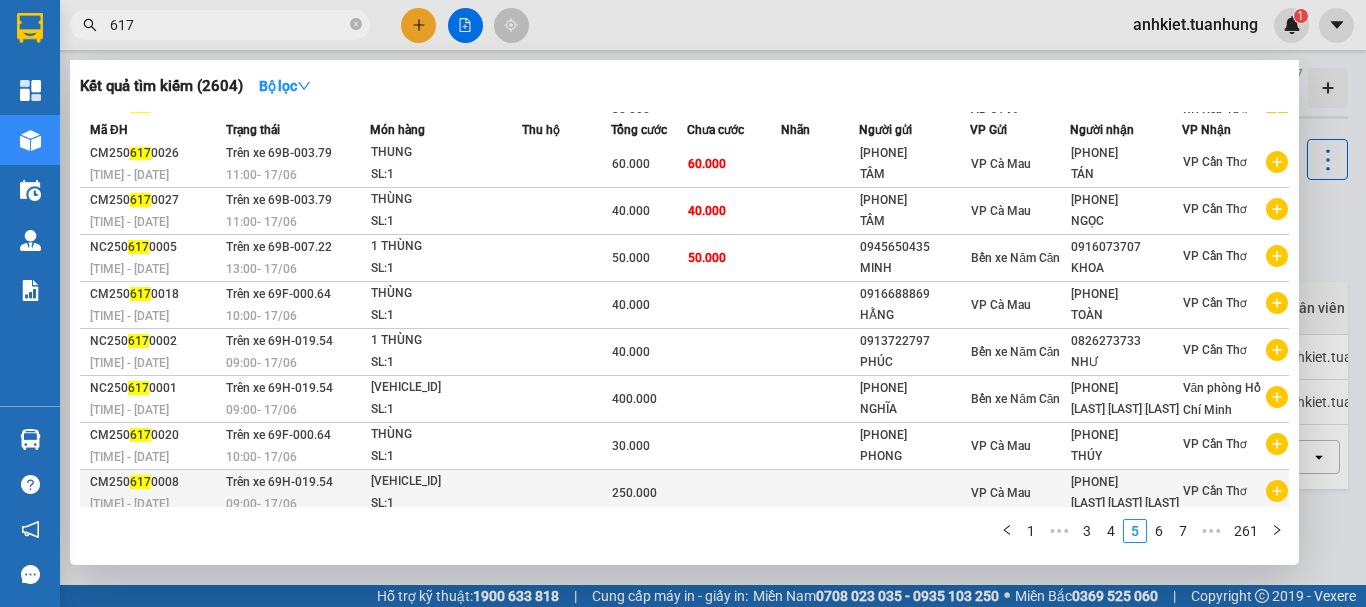 scroll, scrollTop: 0, scrollLeft: 0, axis: both 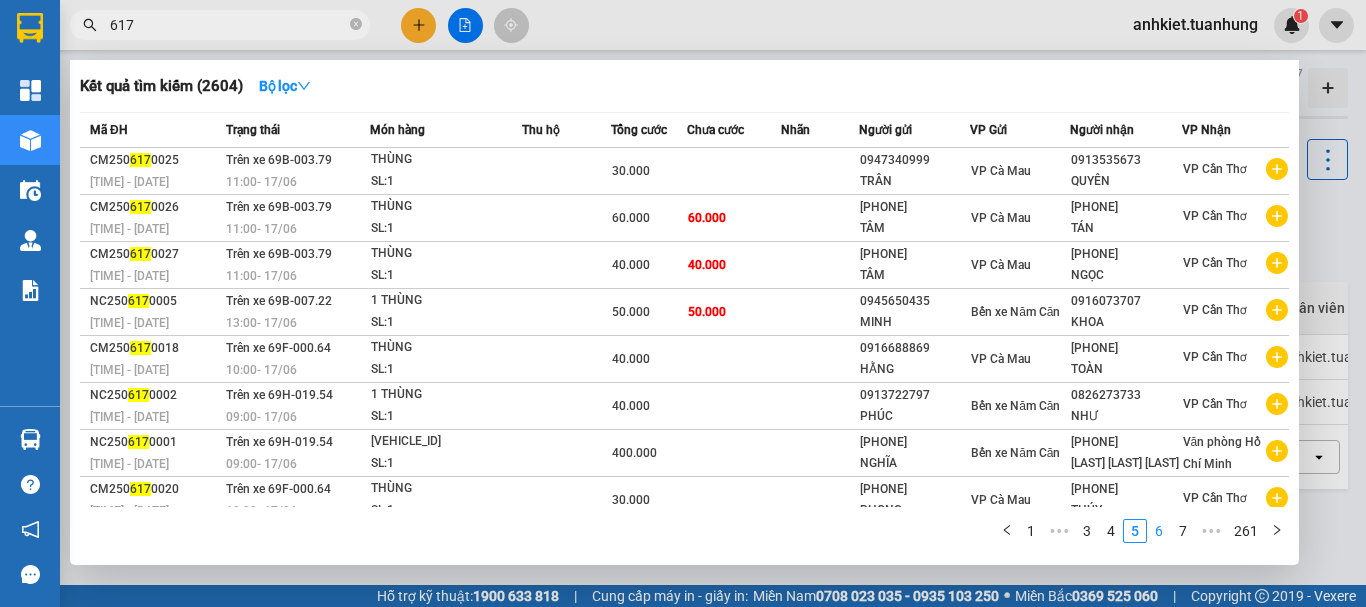 click on "6" at bounding box center (1159, 531) 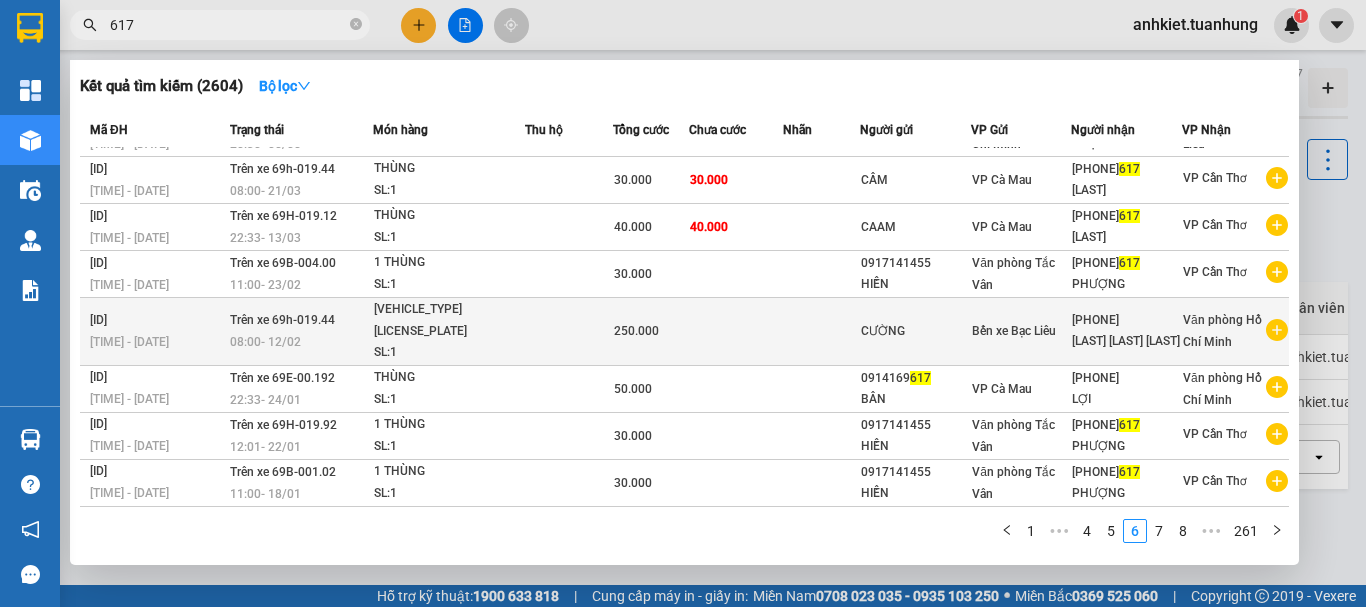 scroll, scrollTop: 0, scrollLeft: 0, axis: both 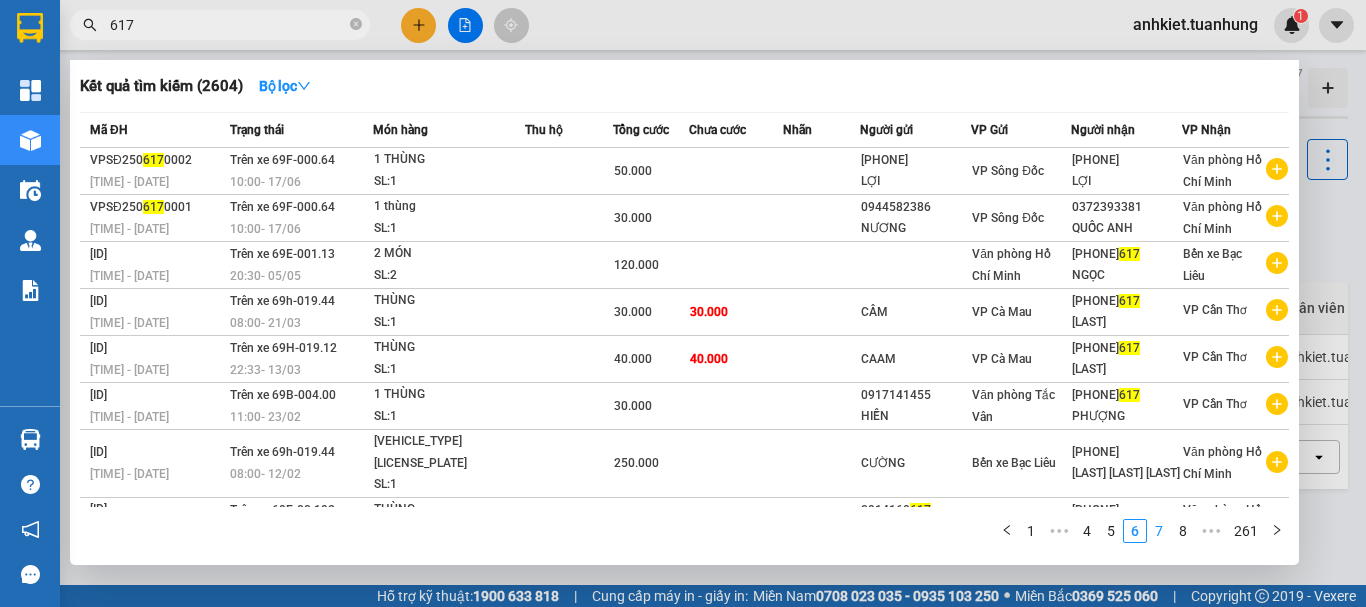 click on "7" at bounding box center [1159, 531] 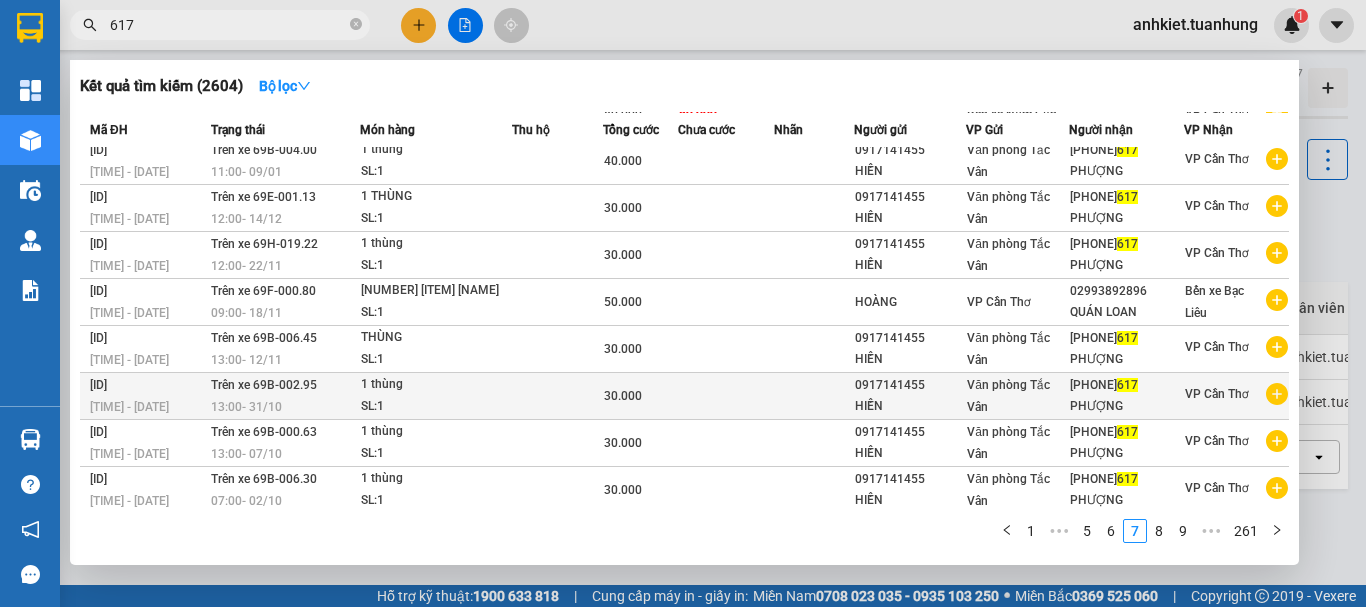 scroll, scrollTop: 111, scrollLeft: 0, axis: vertical 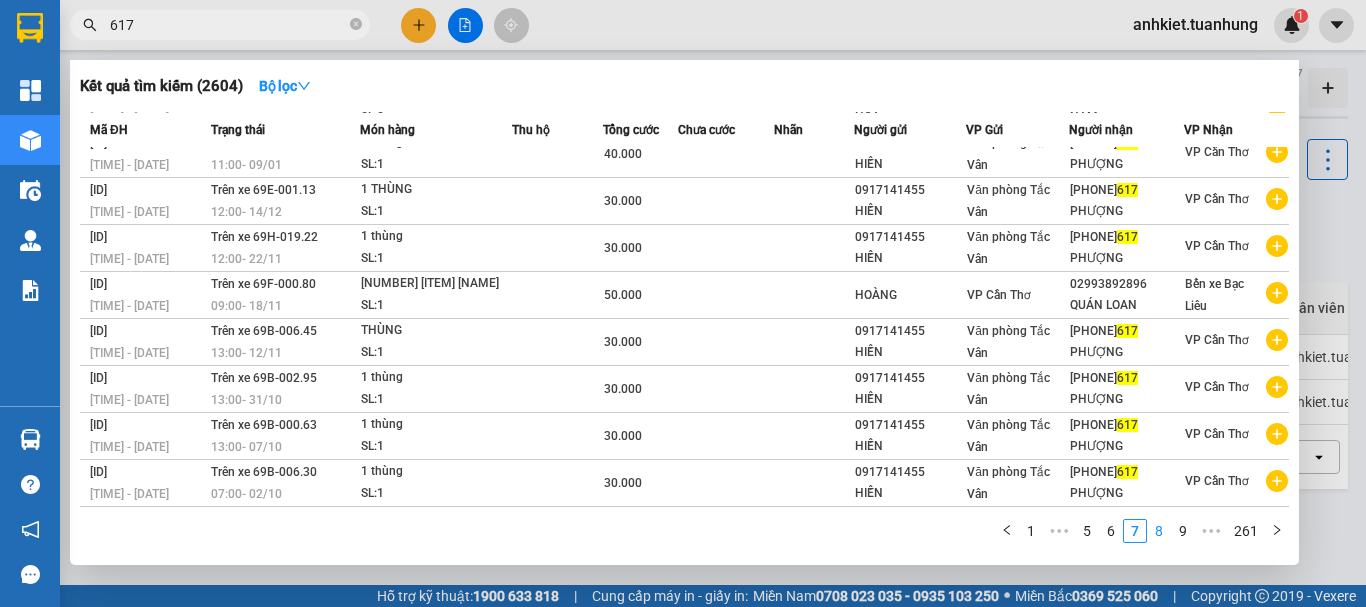 click on "8" at bounding box center (1159, 531) 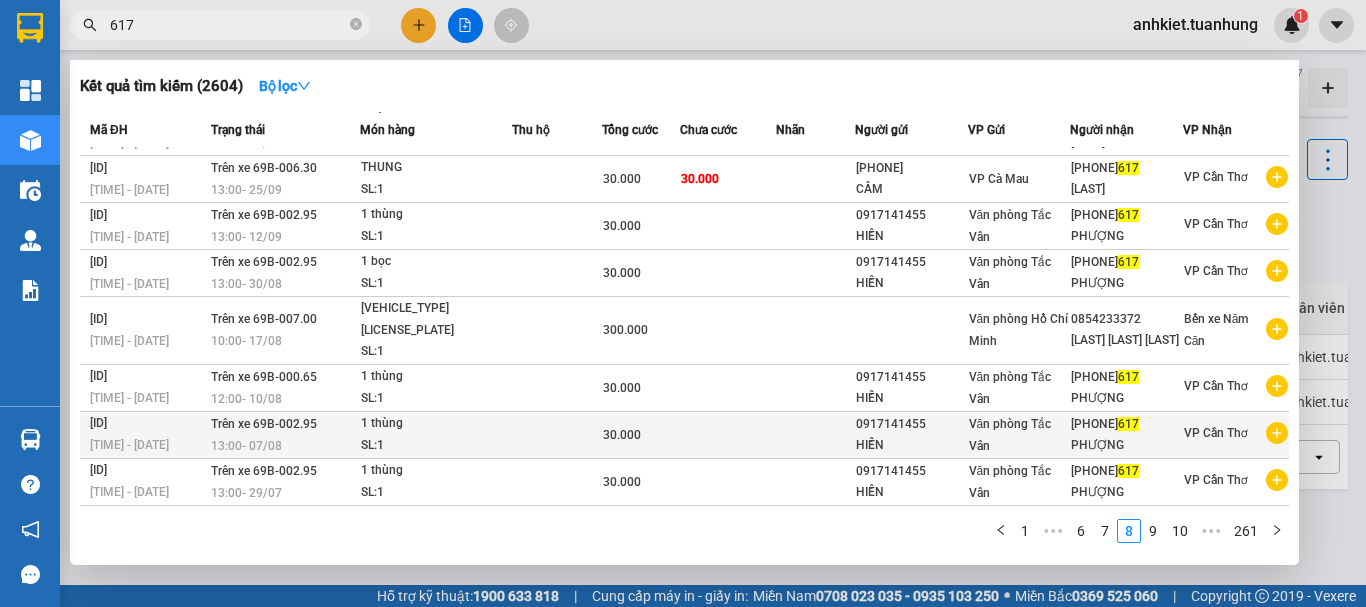 scroll, scrollTop: 0, scrollLeft: 0, axis: both 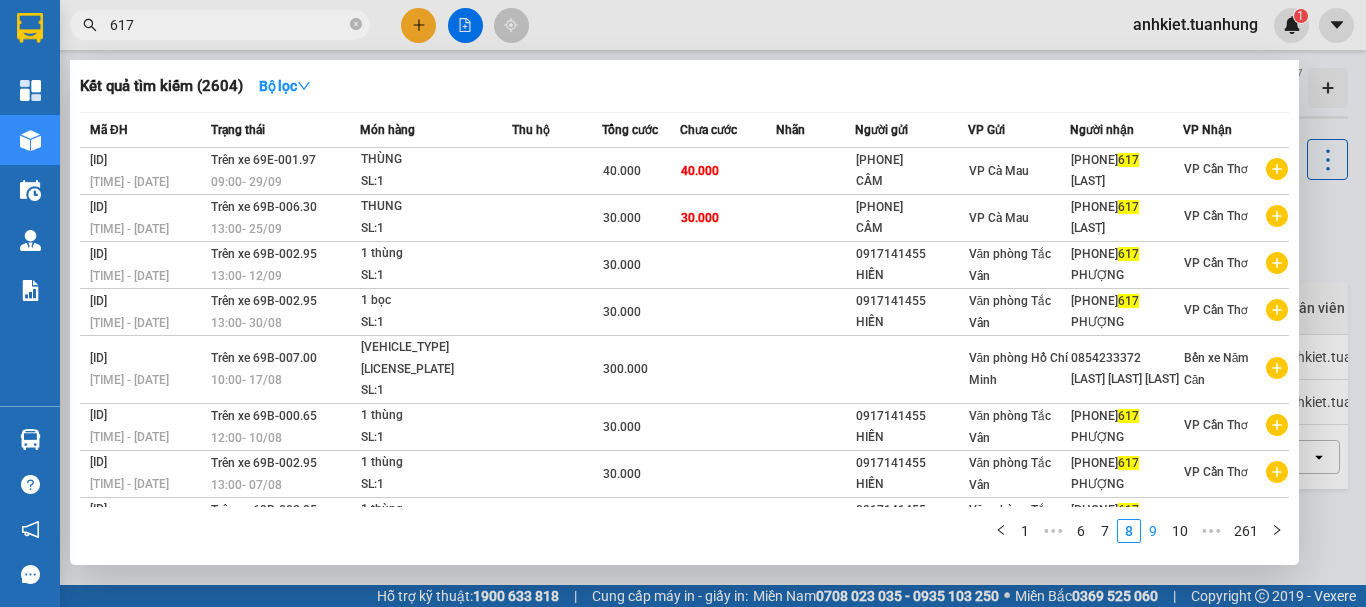 click on "9" at bounding box center (1153, 531) 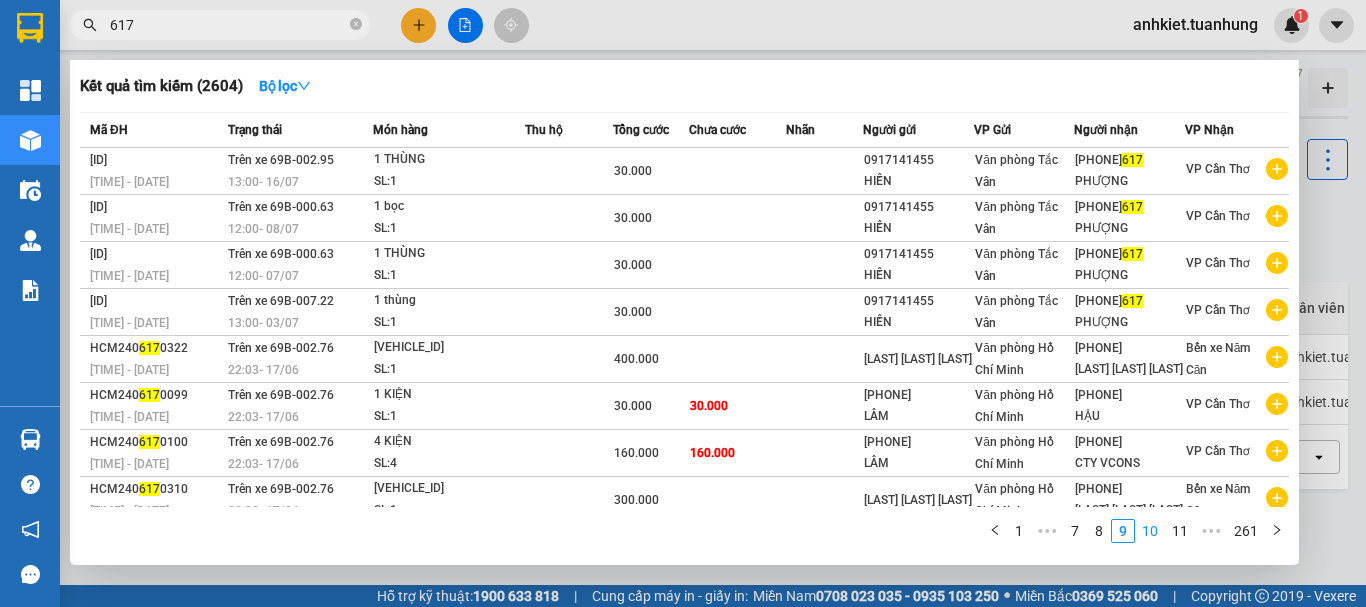 click on "10" at bounding box center [1150, 531] 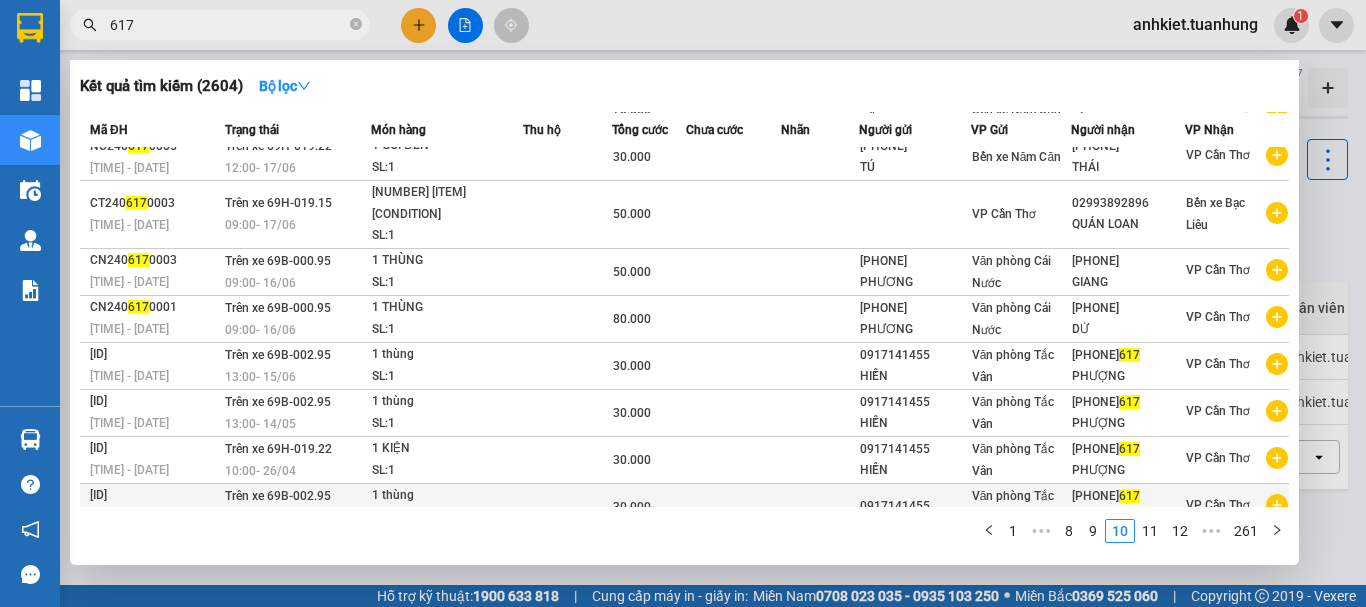 scroll, scrollTop: 111, scrollLeft: 0, axis: vertical 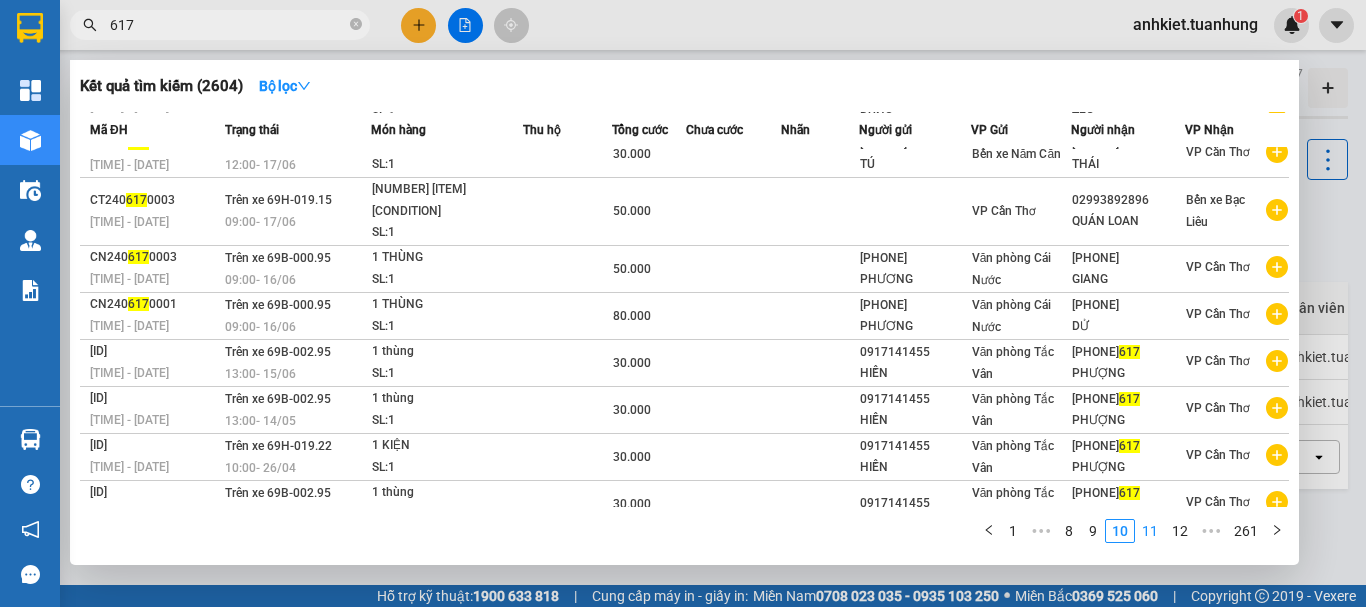 click on "11" at bounding box center [1150, 531] 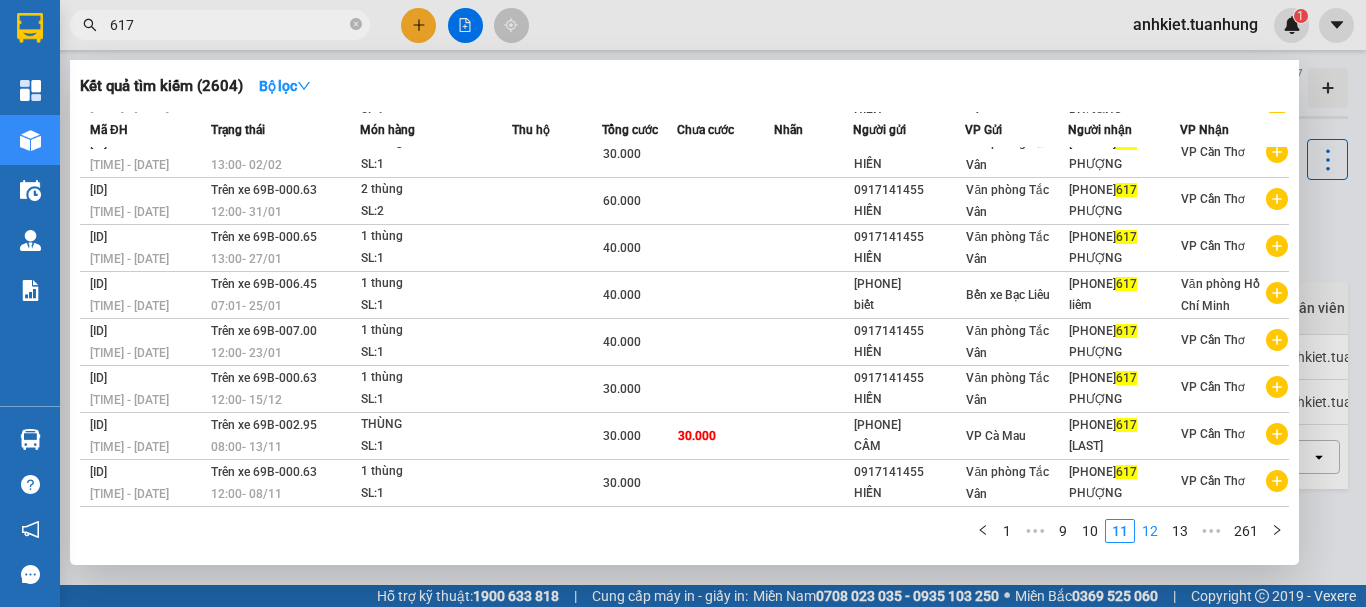 click on "12" at bounding box center [1150, 531] 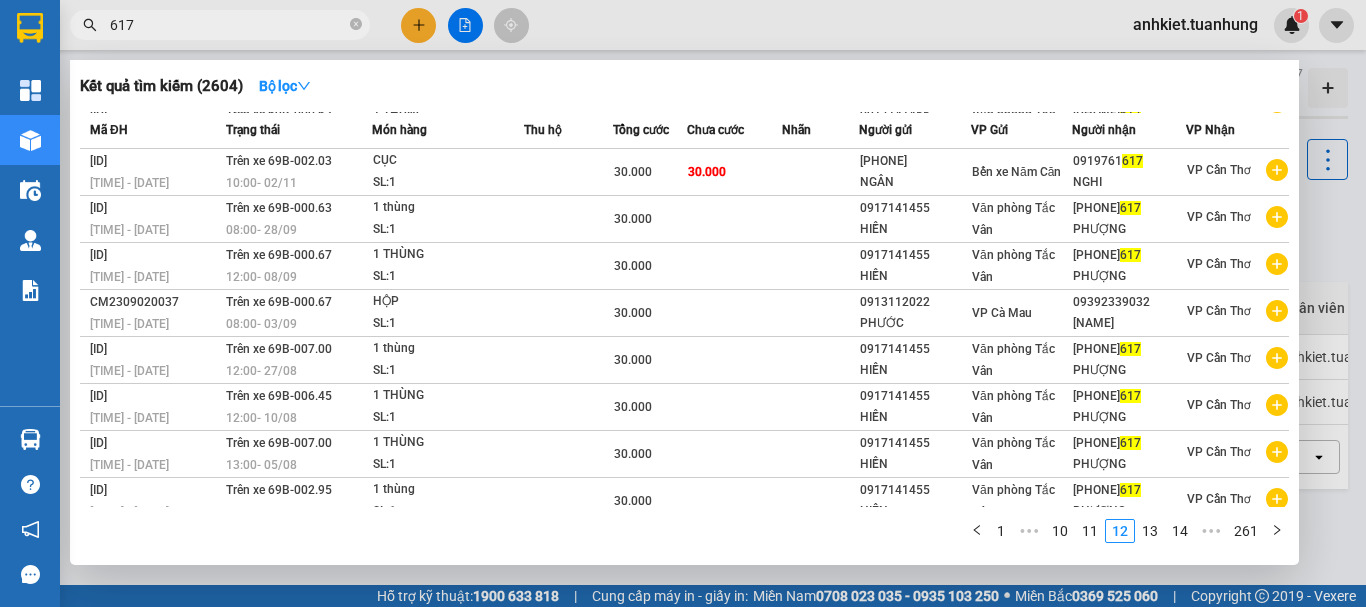 scroll, scrollTop: 111, scrollLeft: 0, axis: vertical 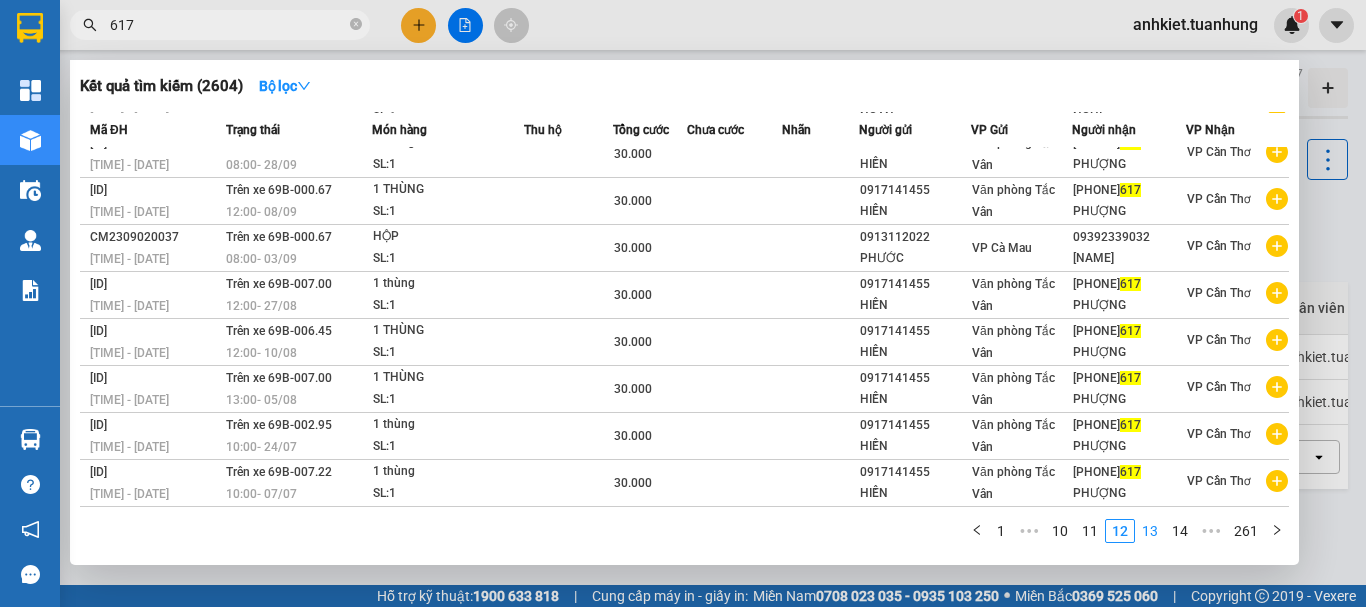 click on "13" at bounding box center (1150, 531) 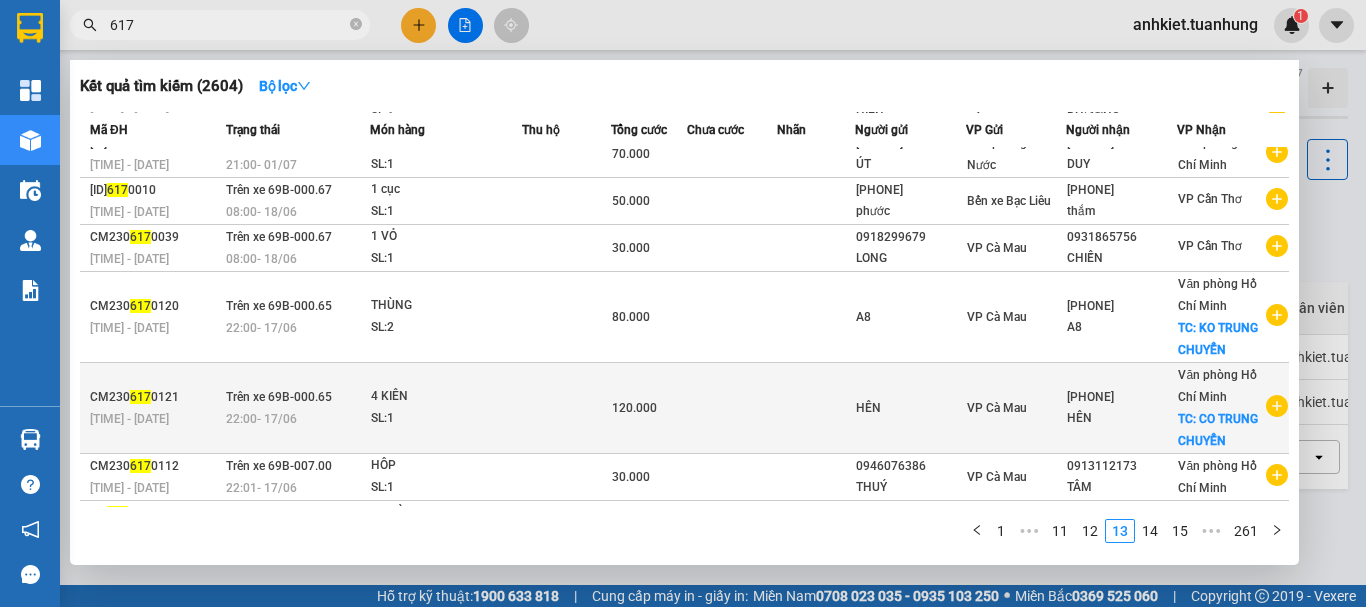 scroll, scrollTop: 0, scrollLeft: 0, axis: both 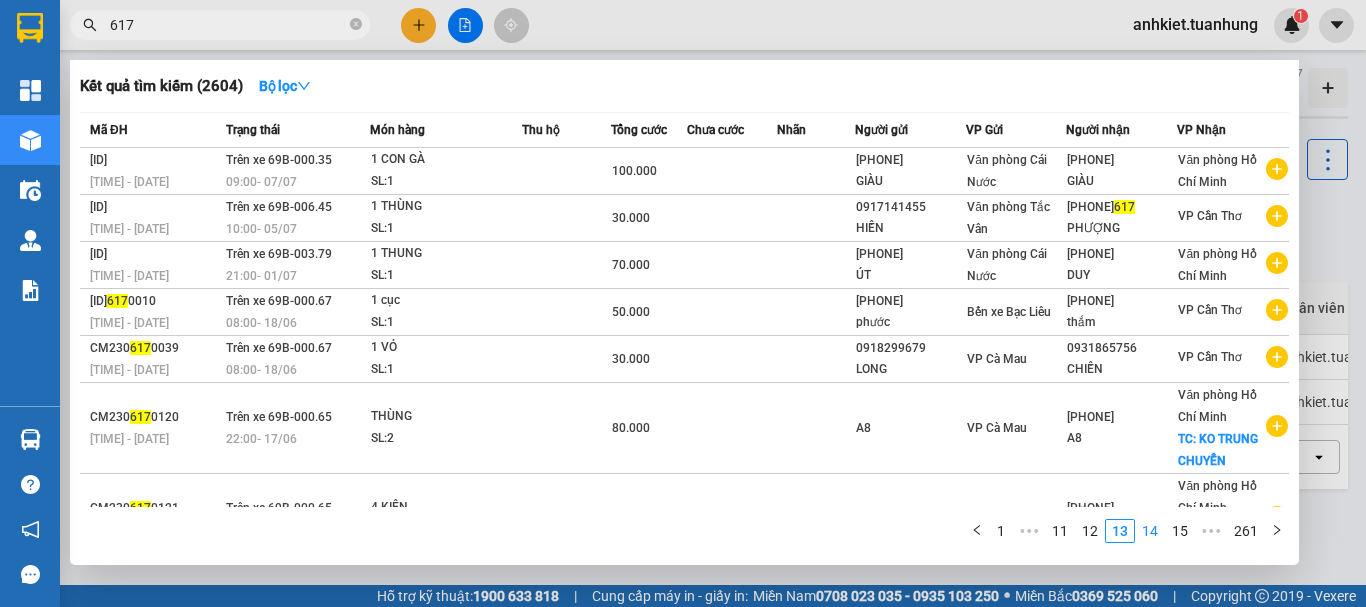 click on "14" at bounding box center [1150, 531] 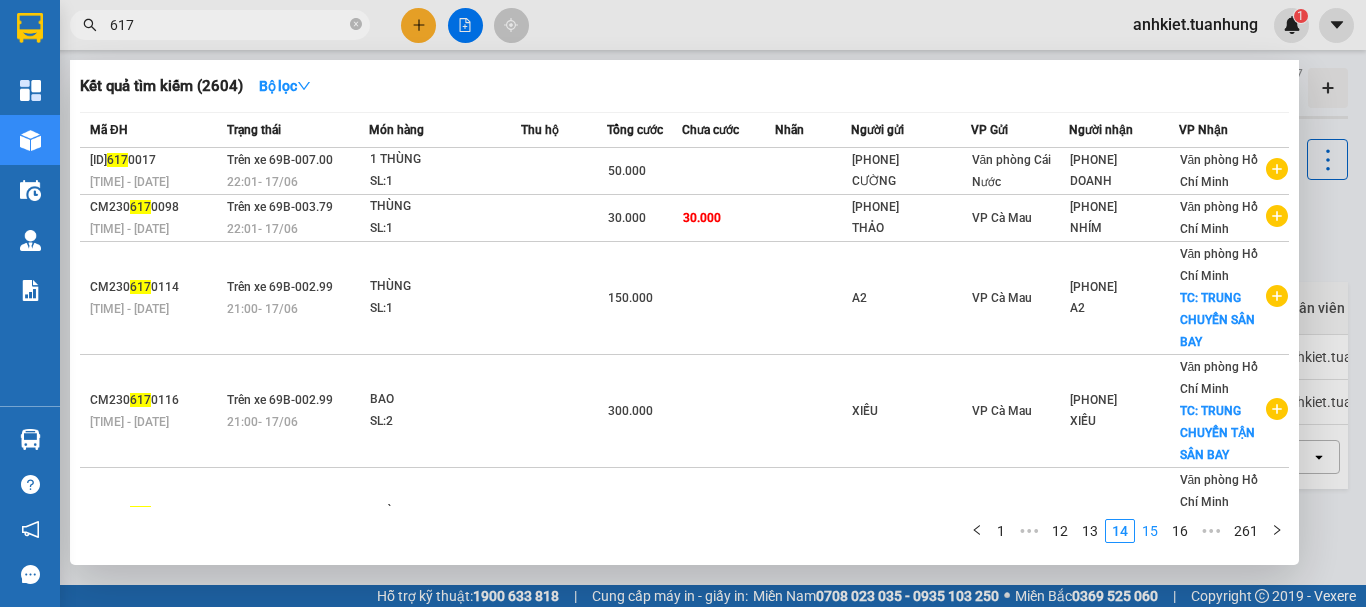click on "15" at bounding box center (1150, 531) 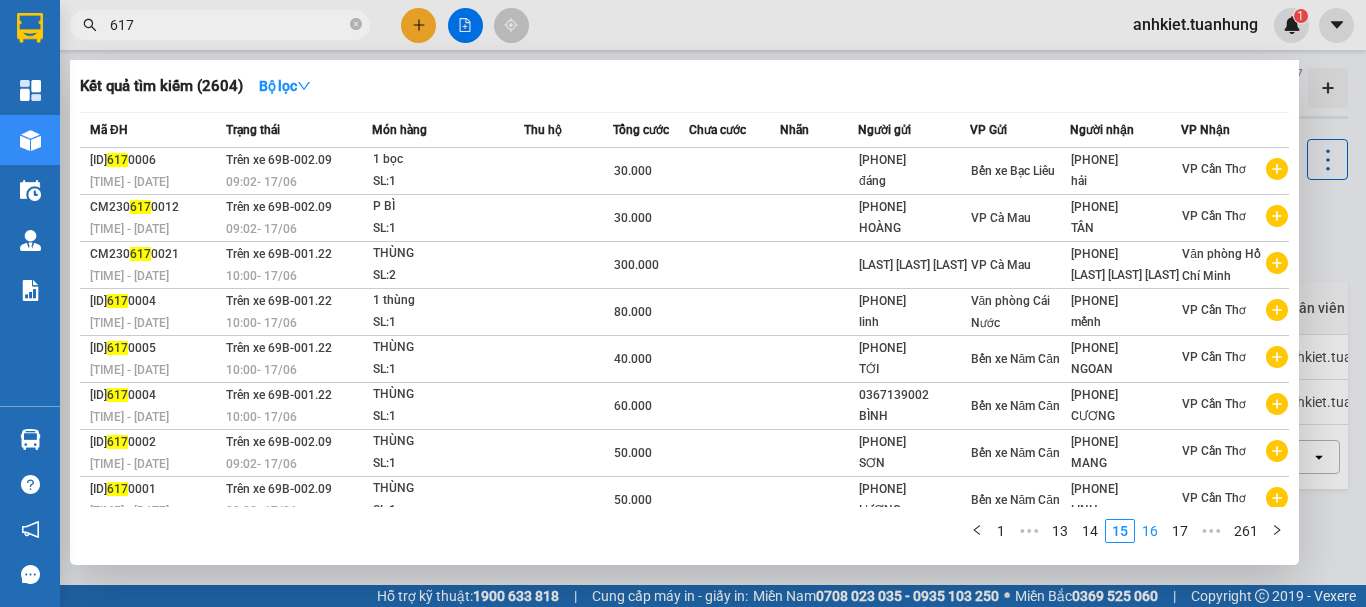 click on "16" at bounding box center [1150, 531] 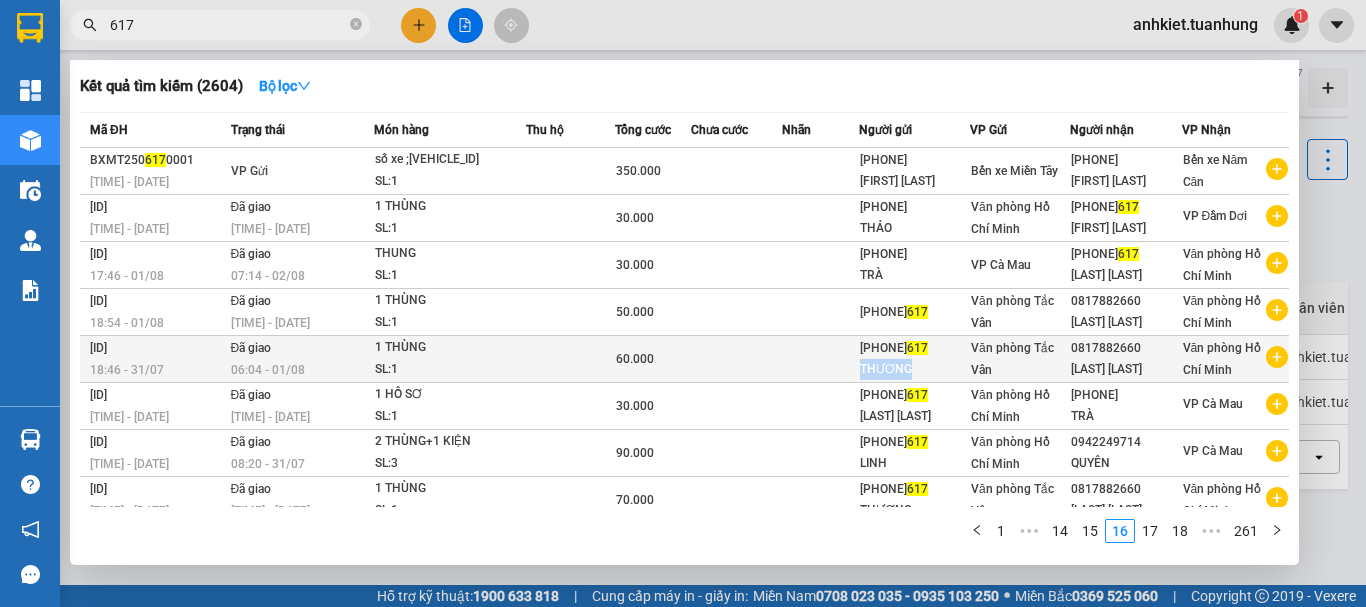 drag, startPoint x: 853, startPoint y: 360, endPoint x: 935, endPoint y: 365, distance: 82.1523 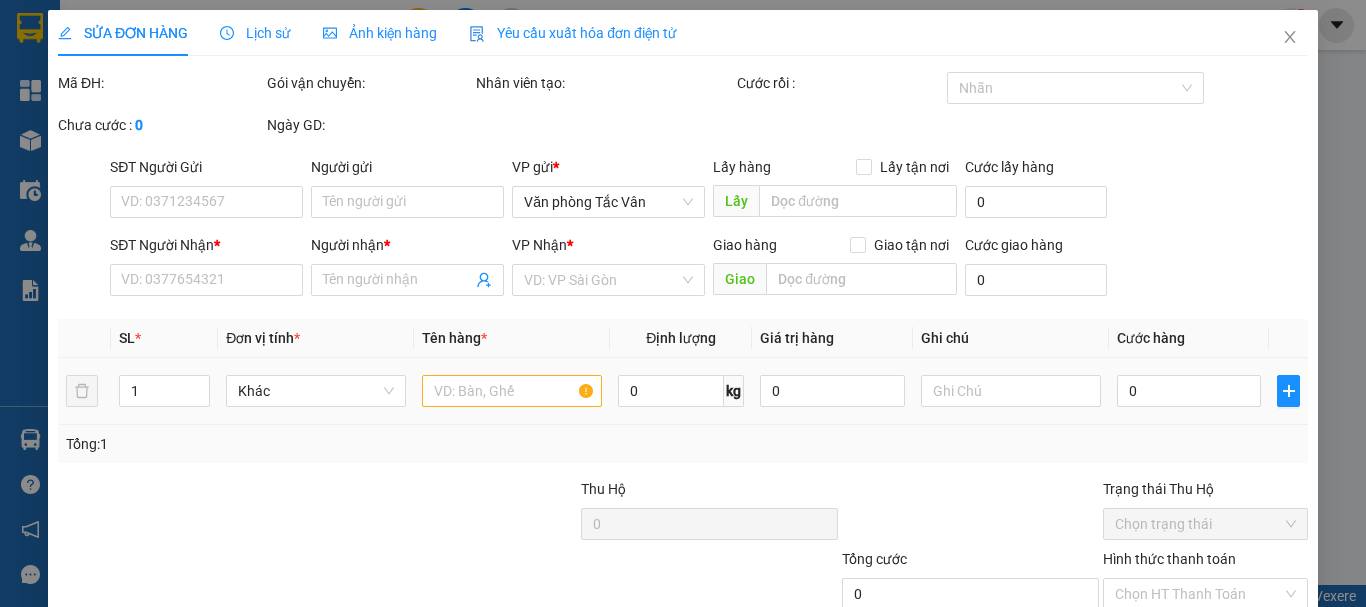 type on "0947718617" 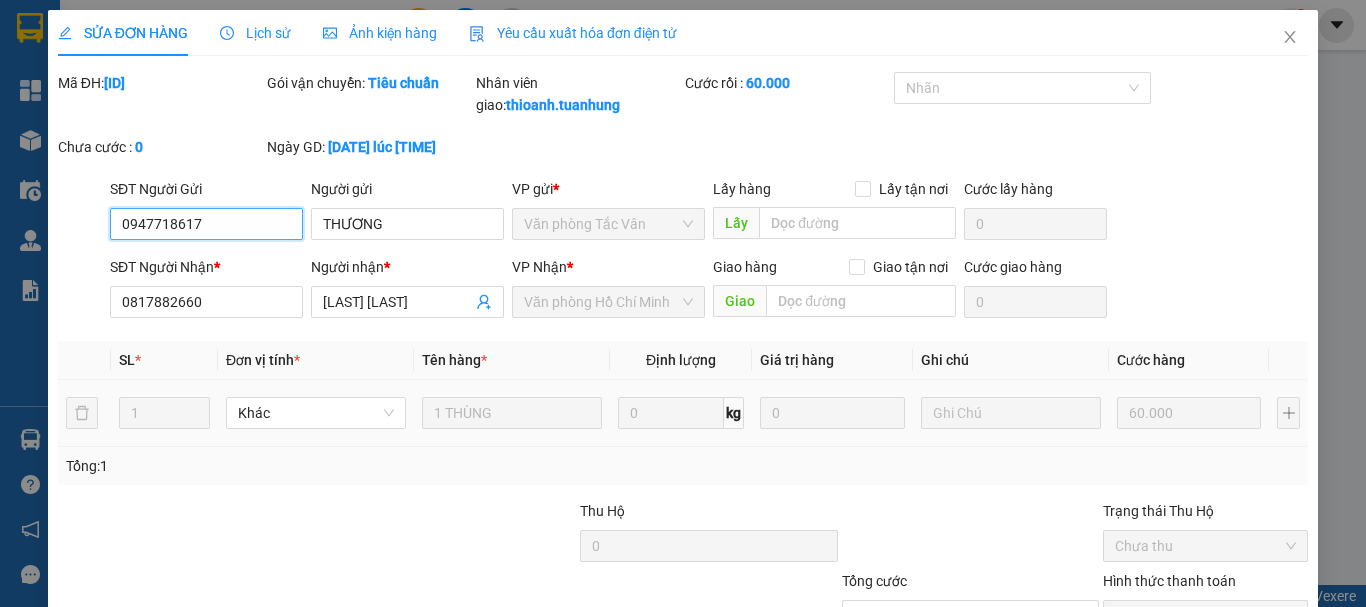 click on "0947718617" at bounding box center (206, 224) 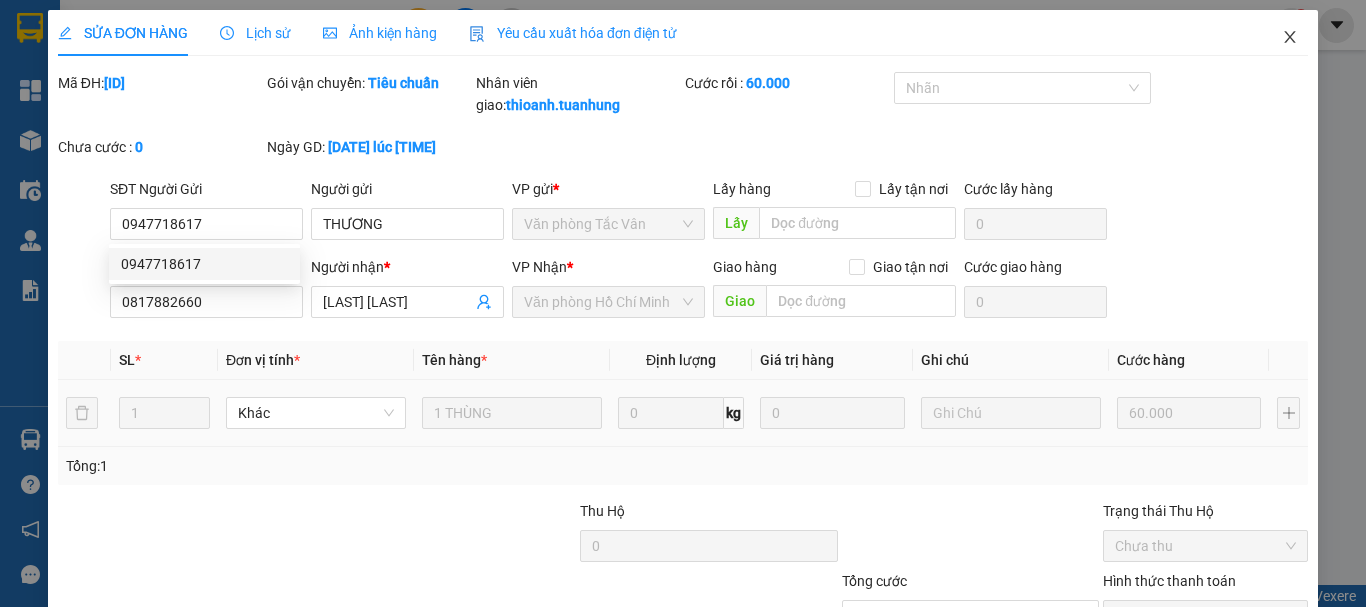 click 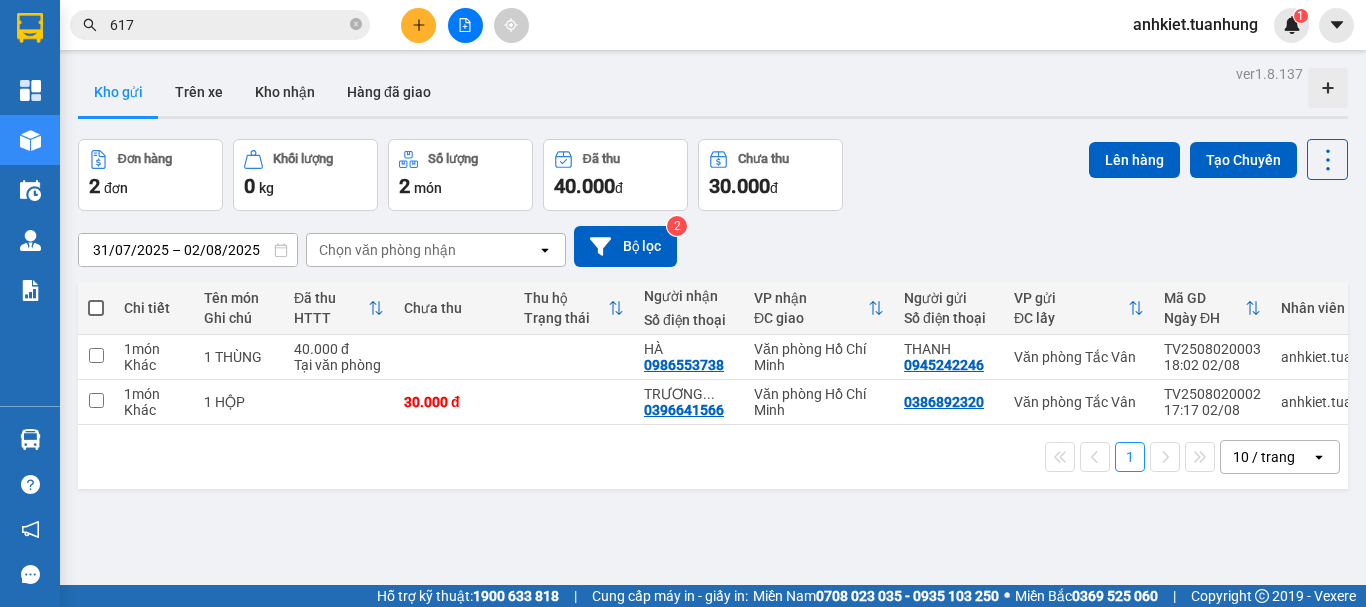 click 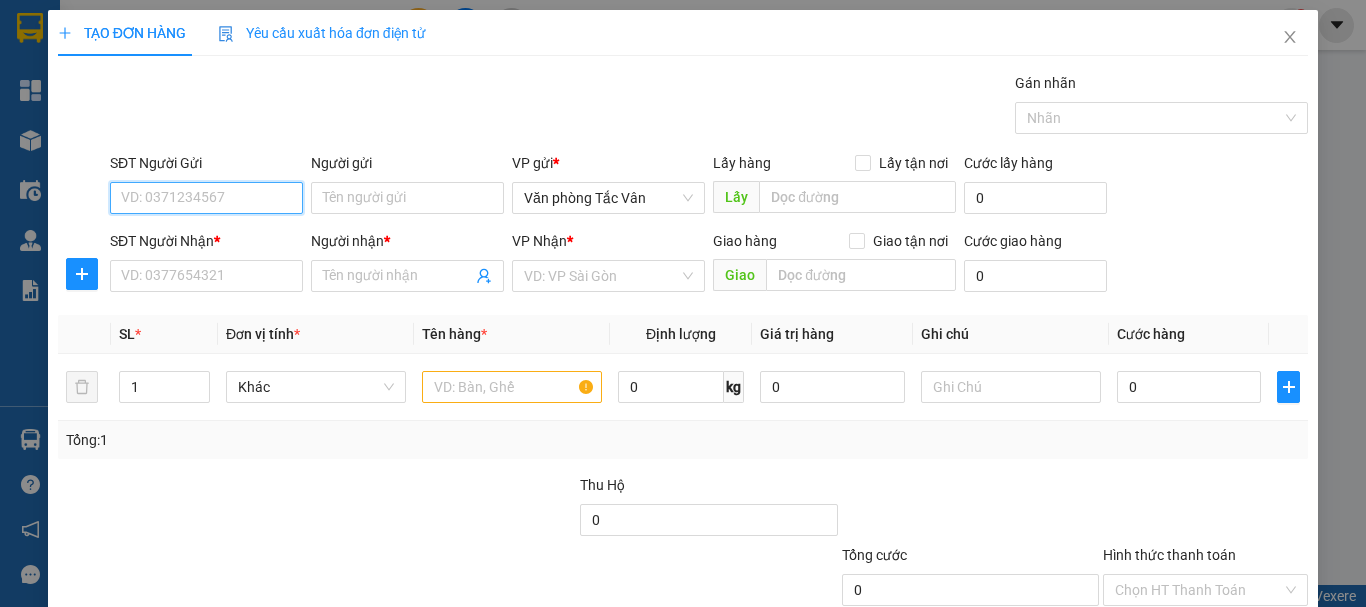 paste on "0947718617" 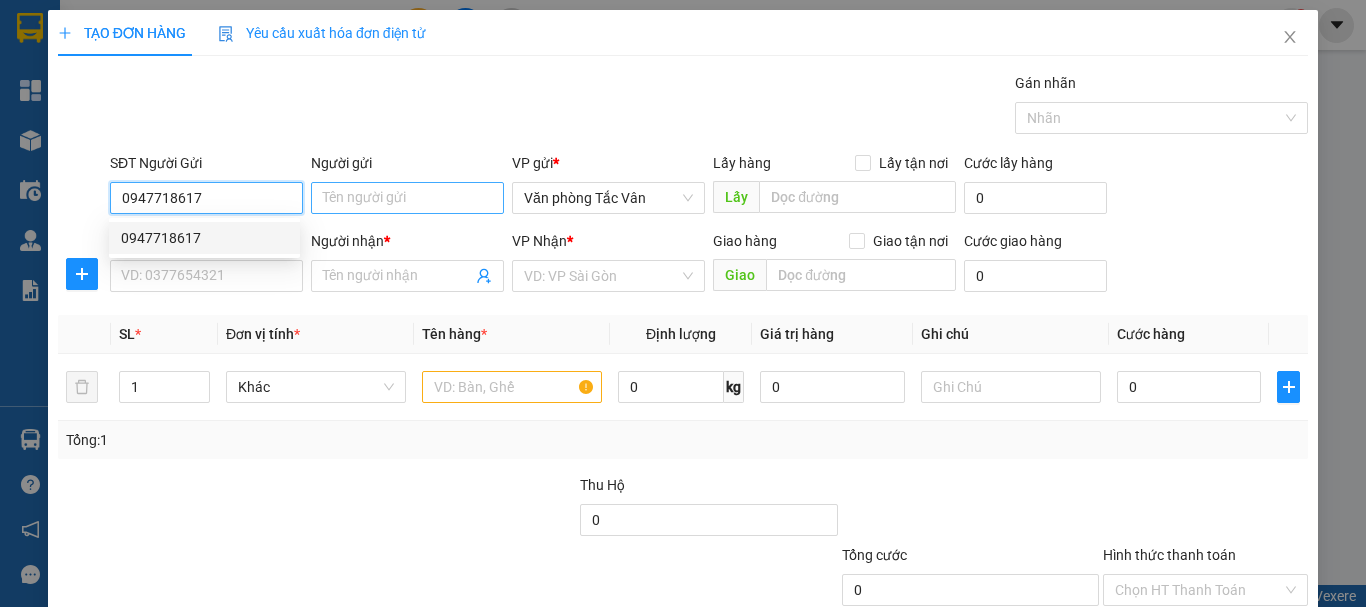 type on "0947718617" 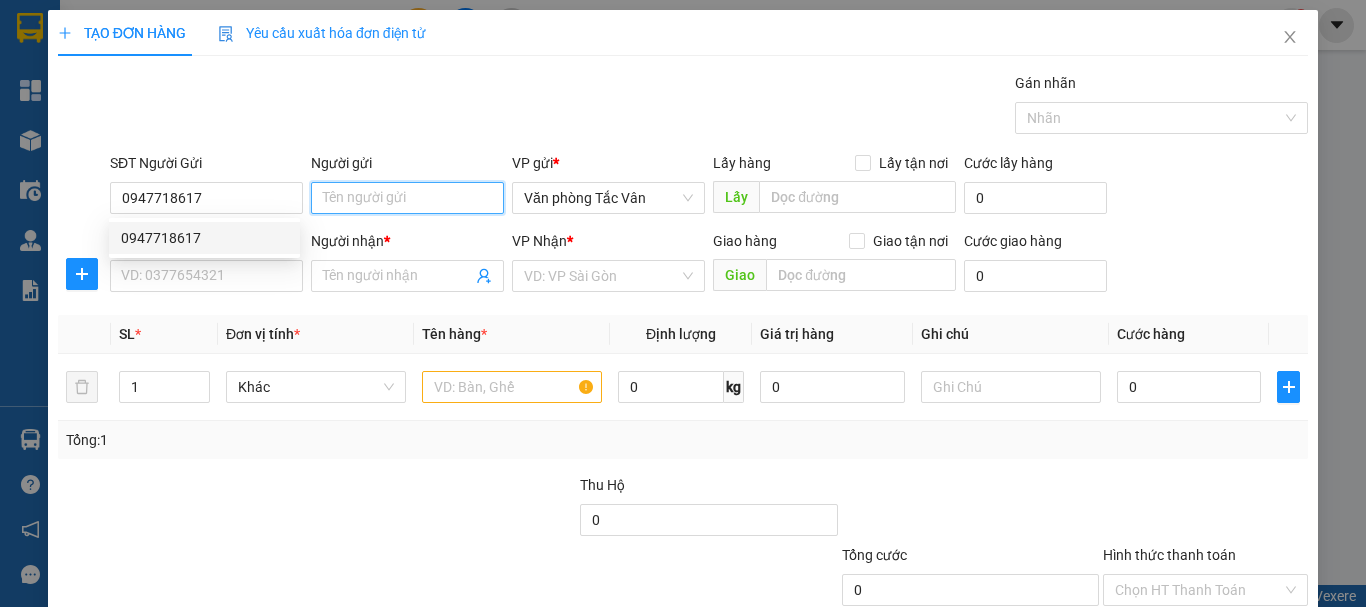 click on "Người gửi" at bounding box center (407, 198) 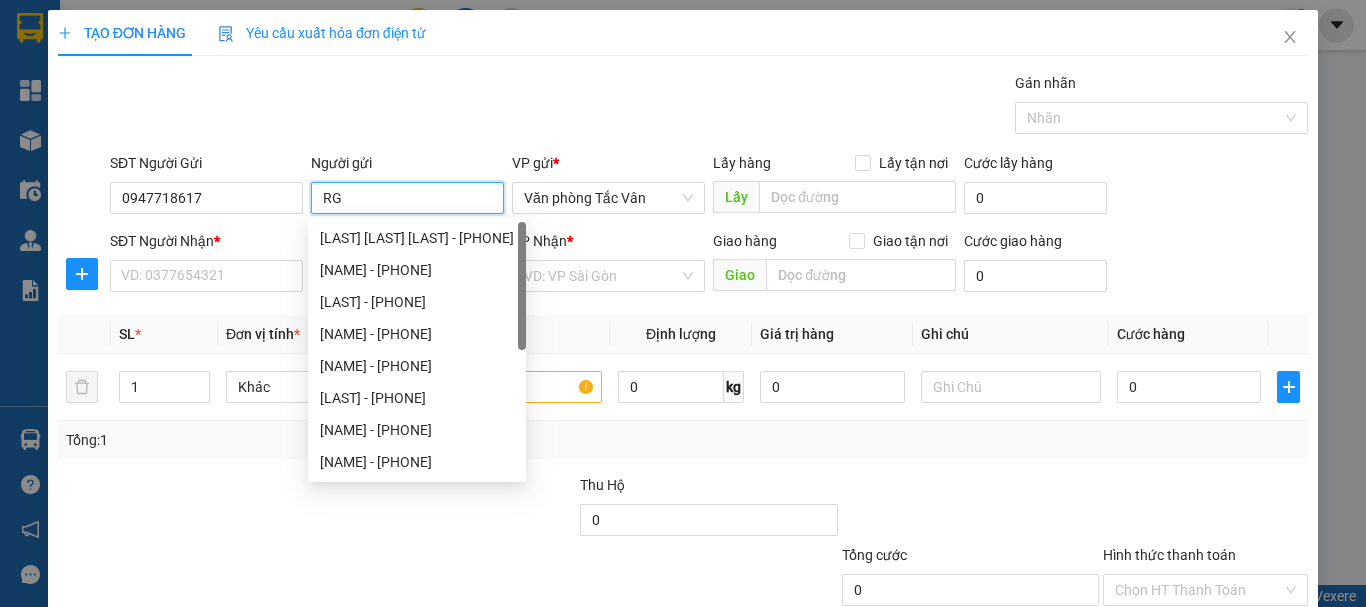 type on "R" 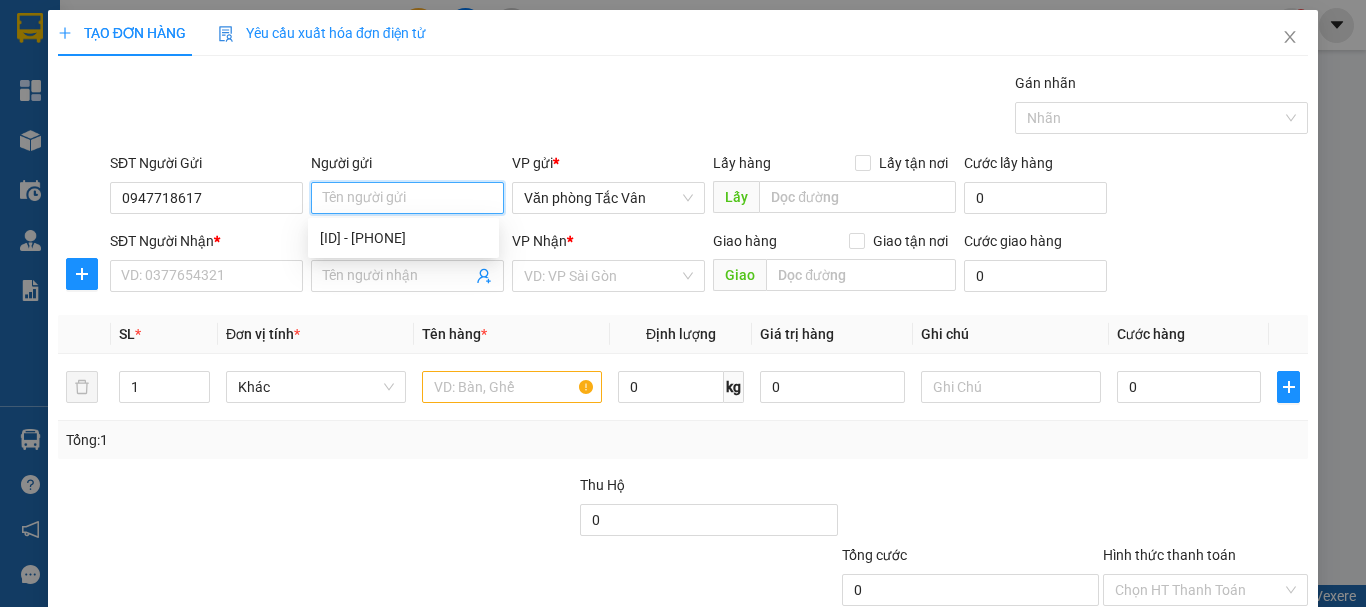 type on "R" 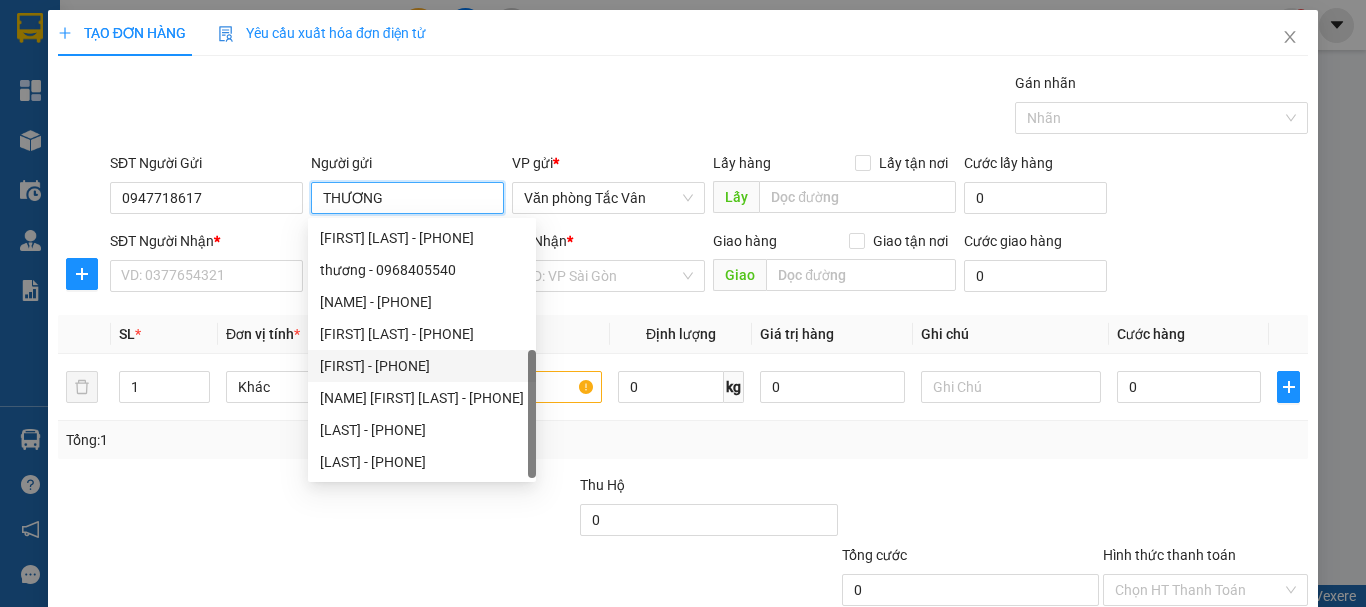 scroll, scrollTop: 0, scrollLeft: 0, axis: both 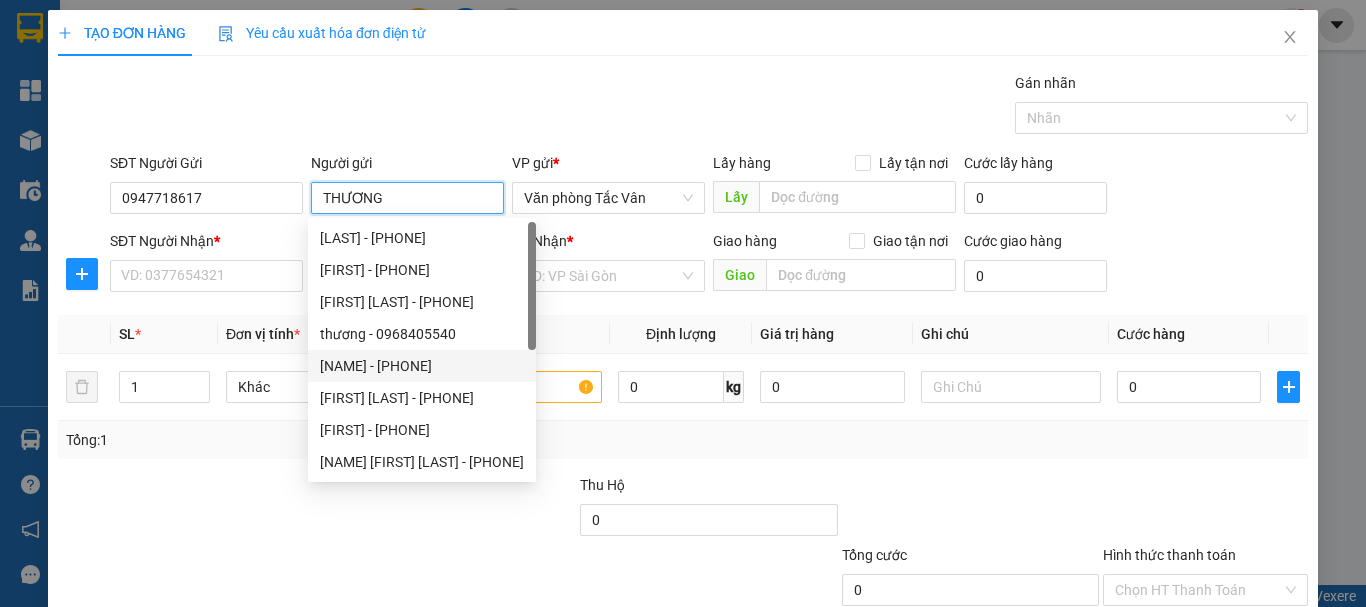 type on "THƯƠNG" 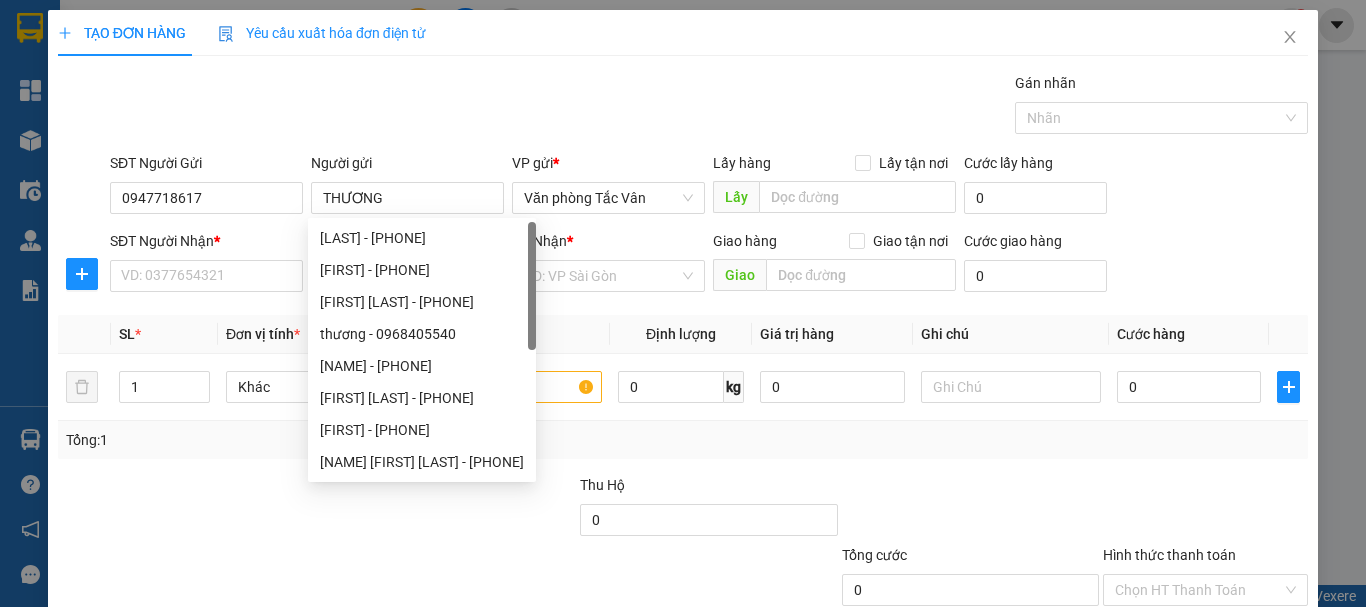 click on "SĐT Người Nhận  *" at bounding box center (206, 245) 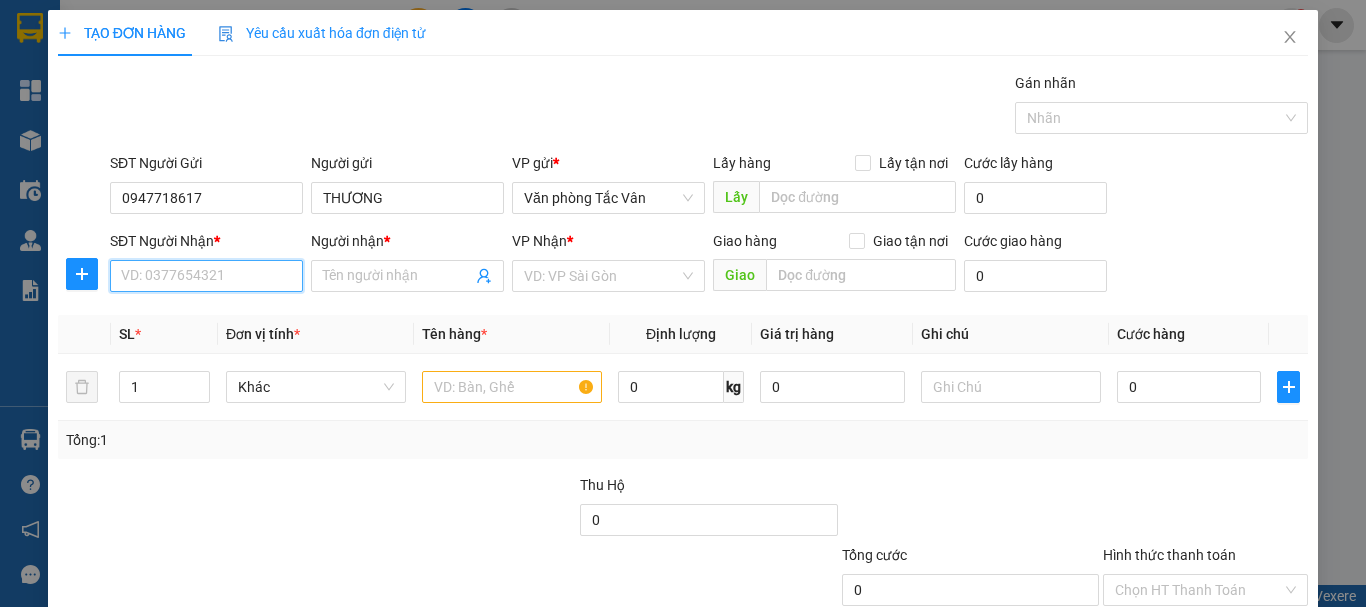 click on "SĐT Người Nhận  *" at bounding box center (206, 276) 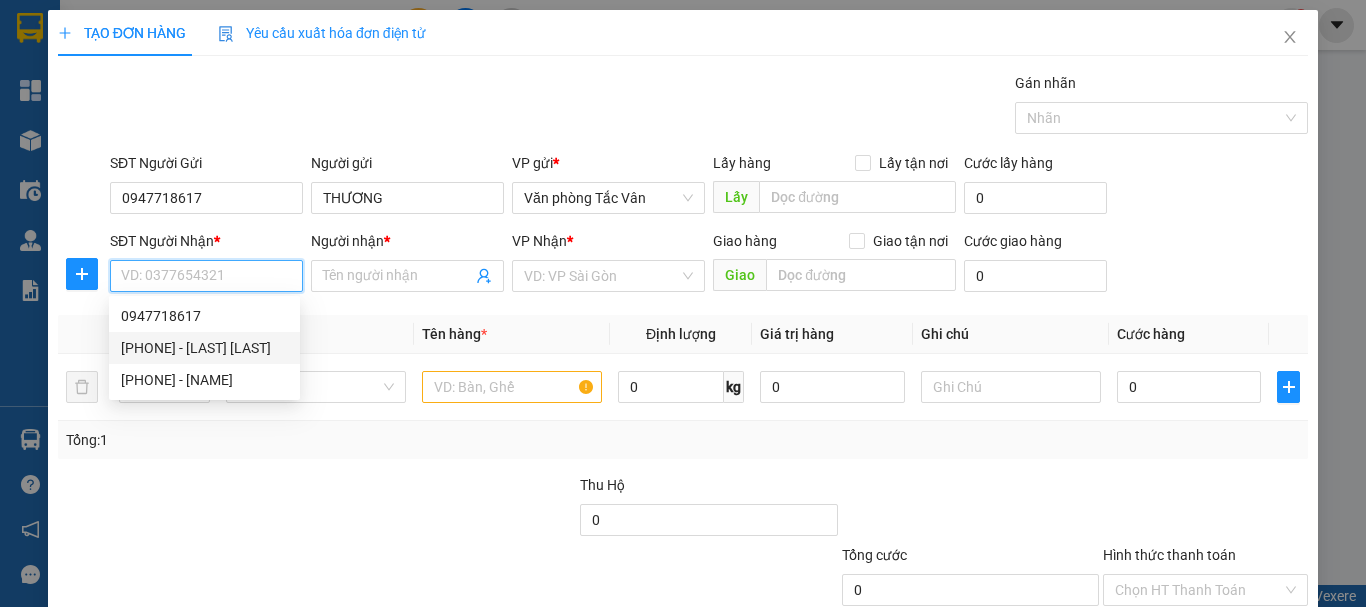 click on "[PHONE] - [LAST] [LAST]" at bounding box center [204, 348] 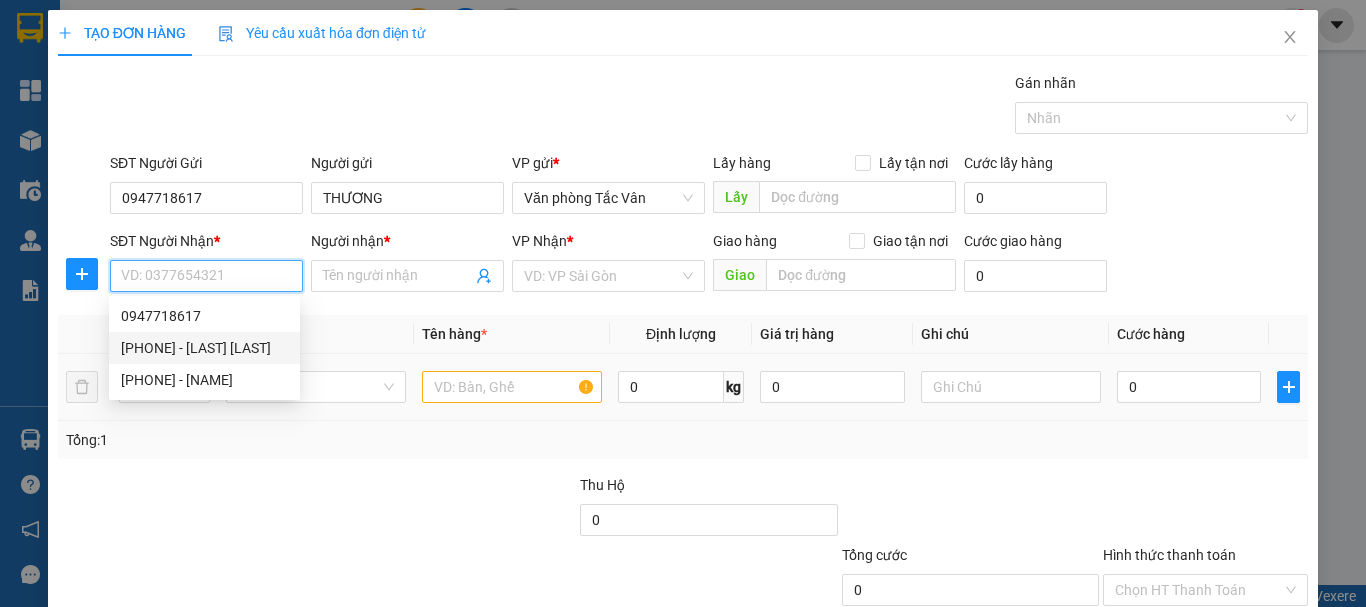 type on "0817882660" 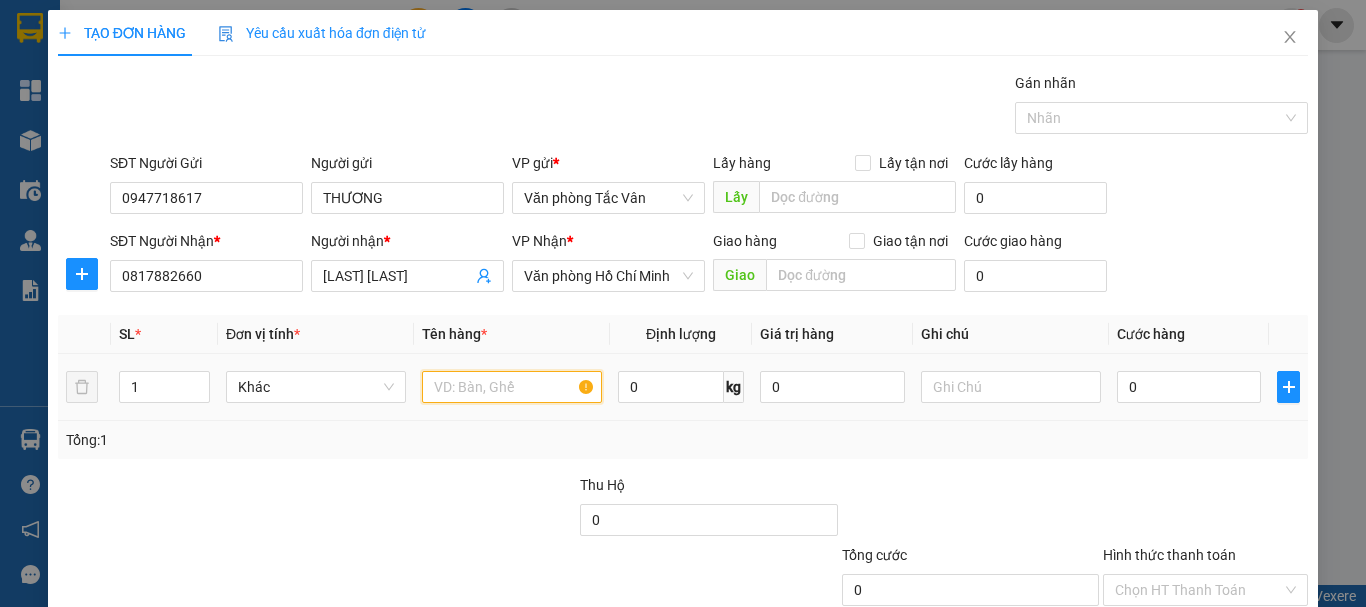 click at bounding box center (512, 387) 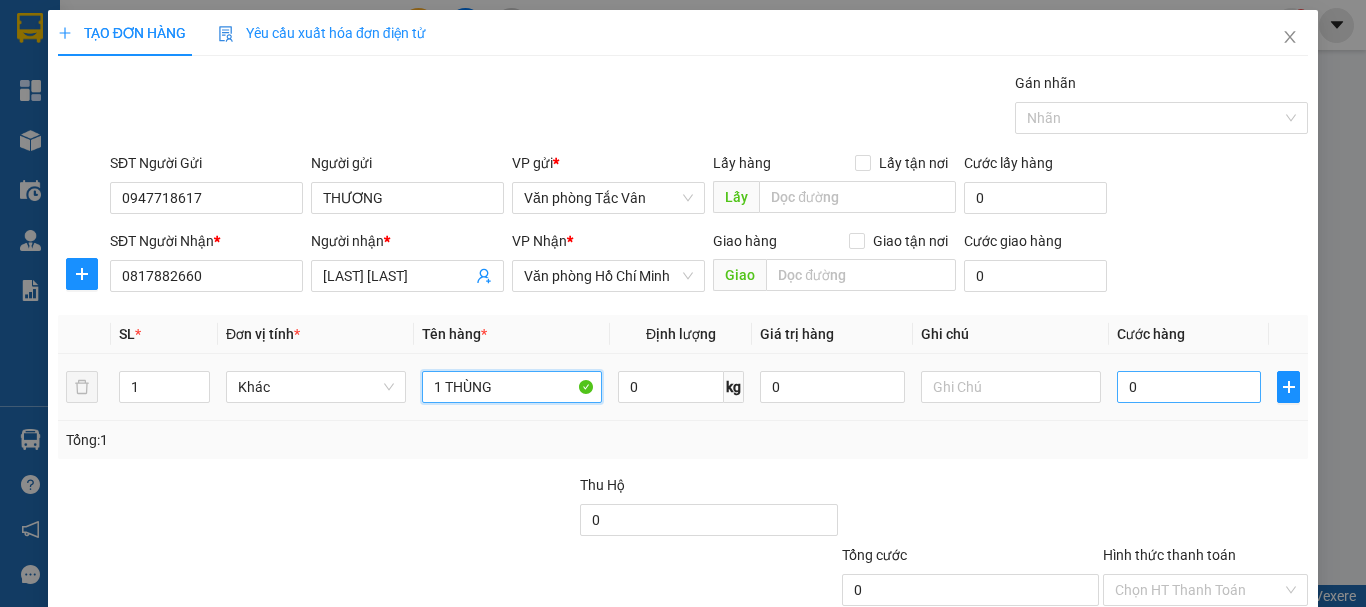 type on "1 THÙNG" 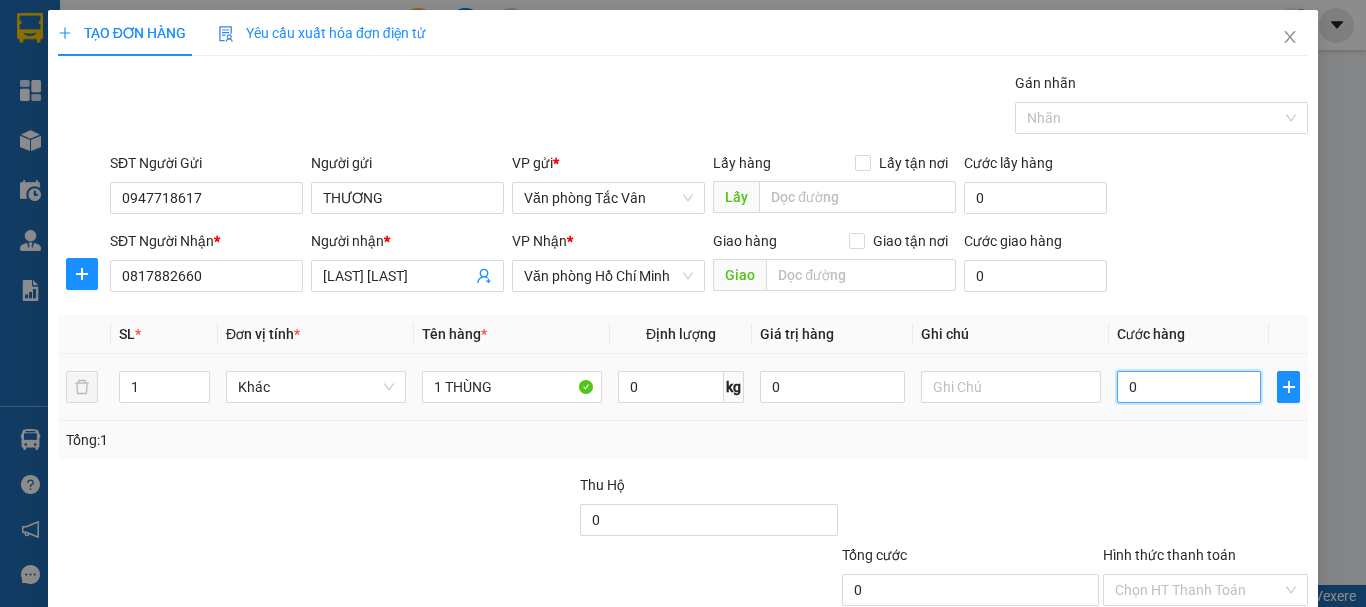 click on "0" at bounding box center [1189, 387] 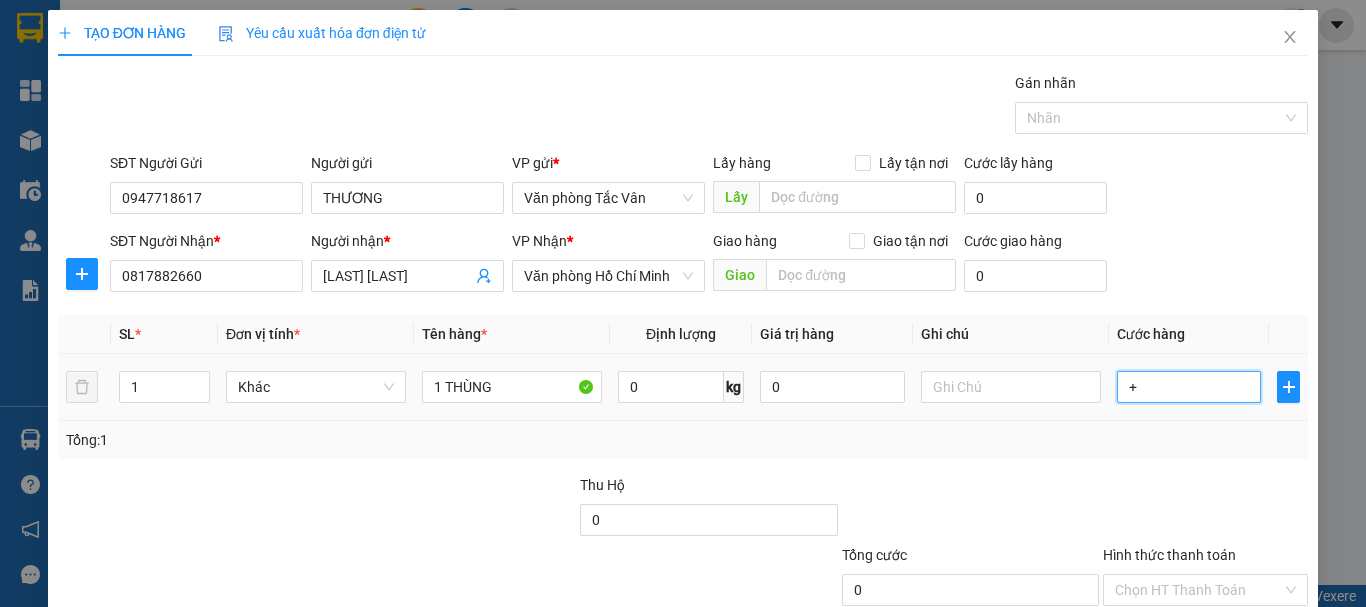 type on "+5" 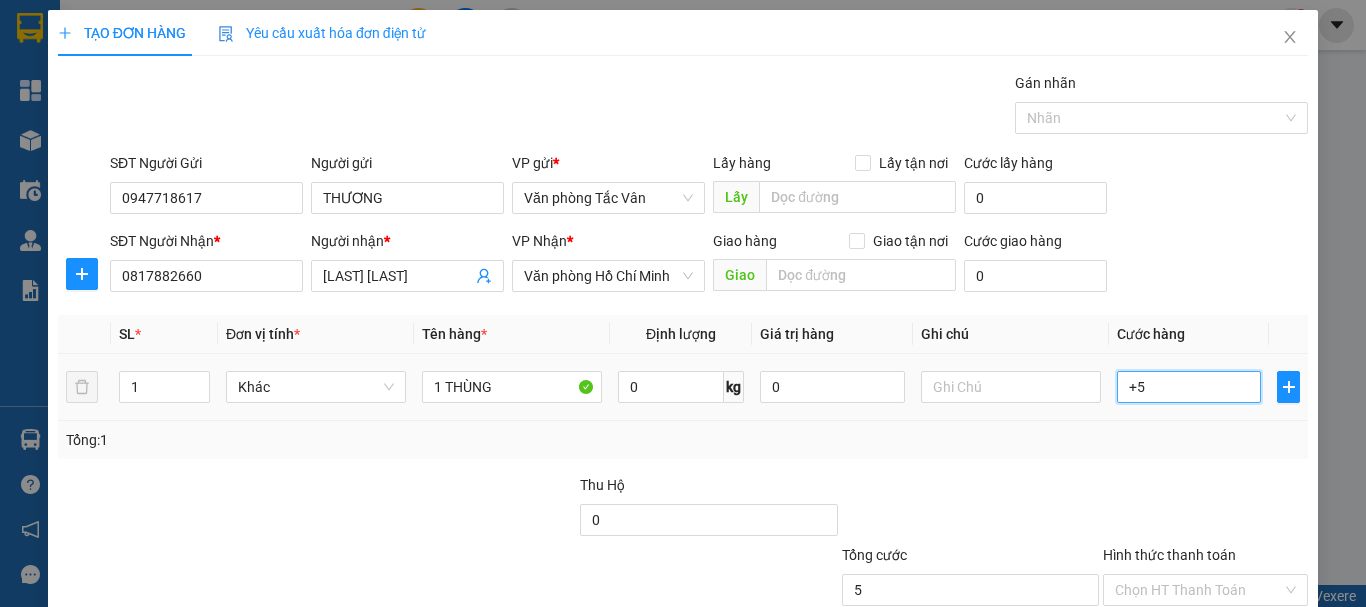type on "+50" 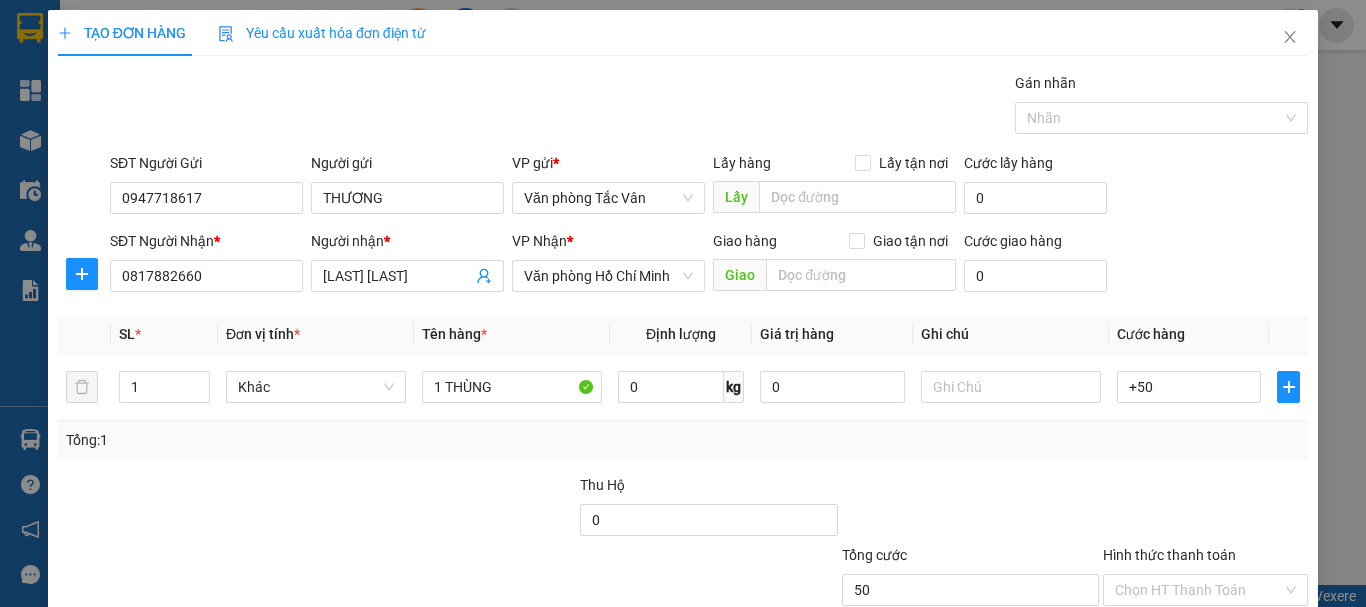 click at bounding box center [970, 509] 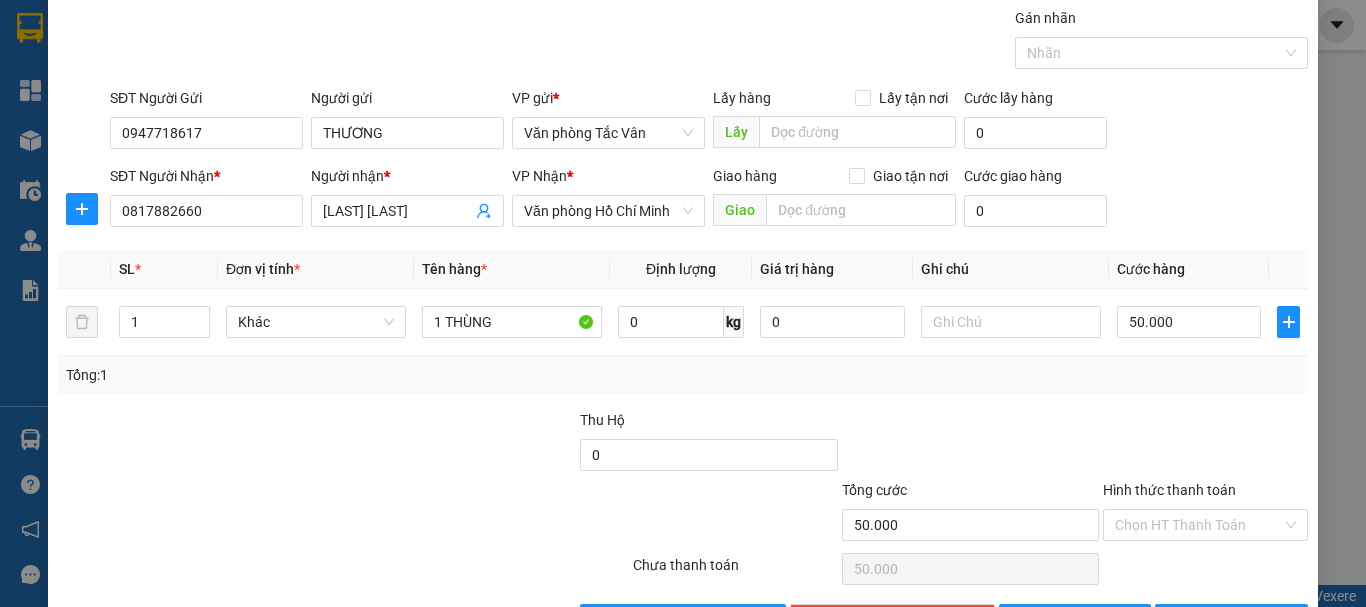 scroll, scrollTop: 133, scrollLeft: 0, axis: vertical 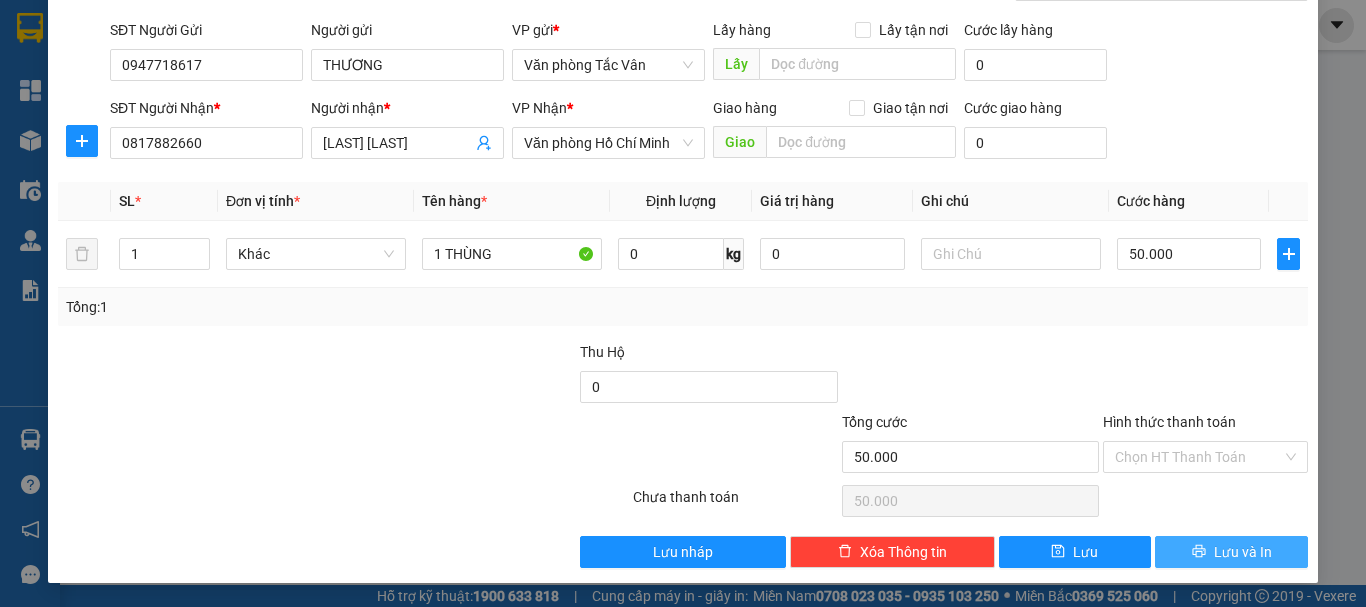 click 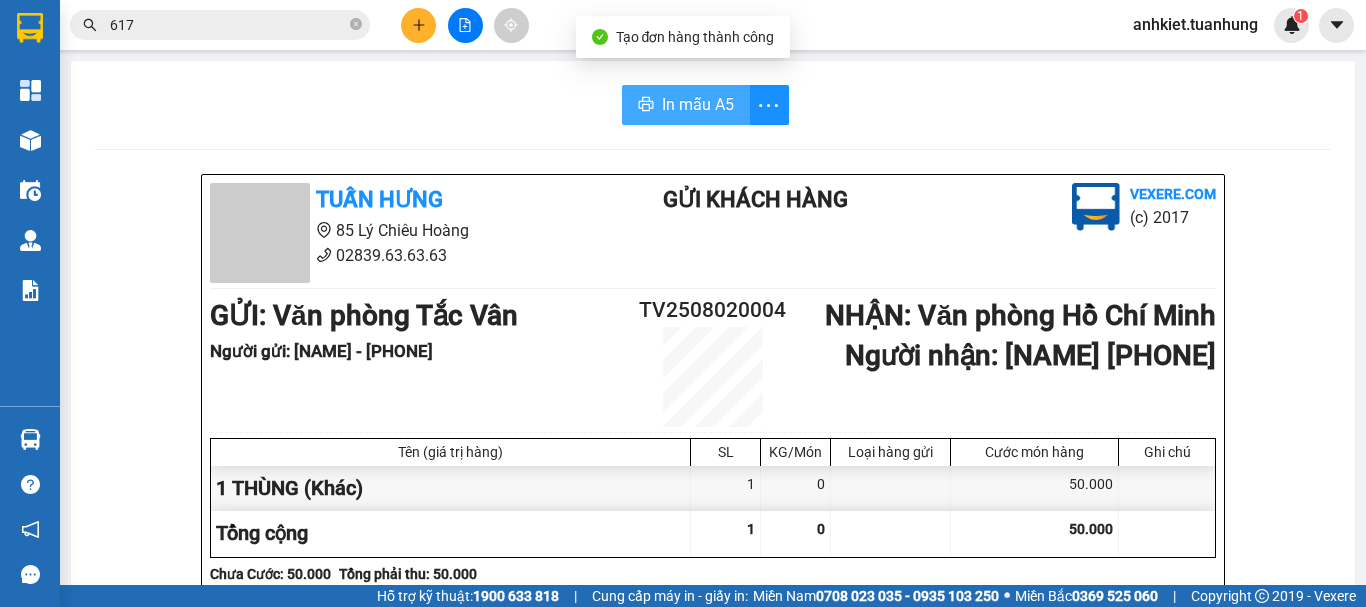 click on "In mẫu A5" at bounding box center (698, 104) 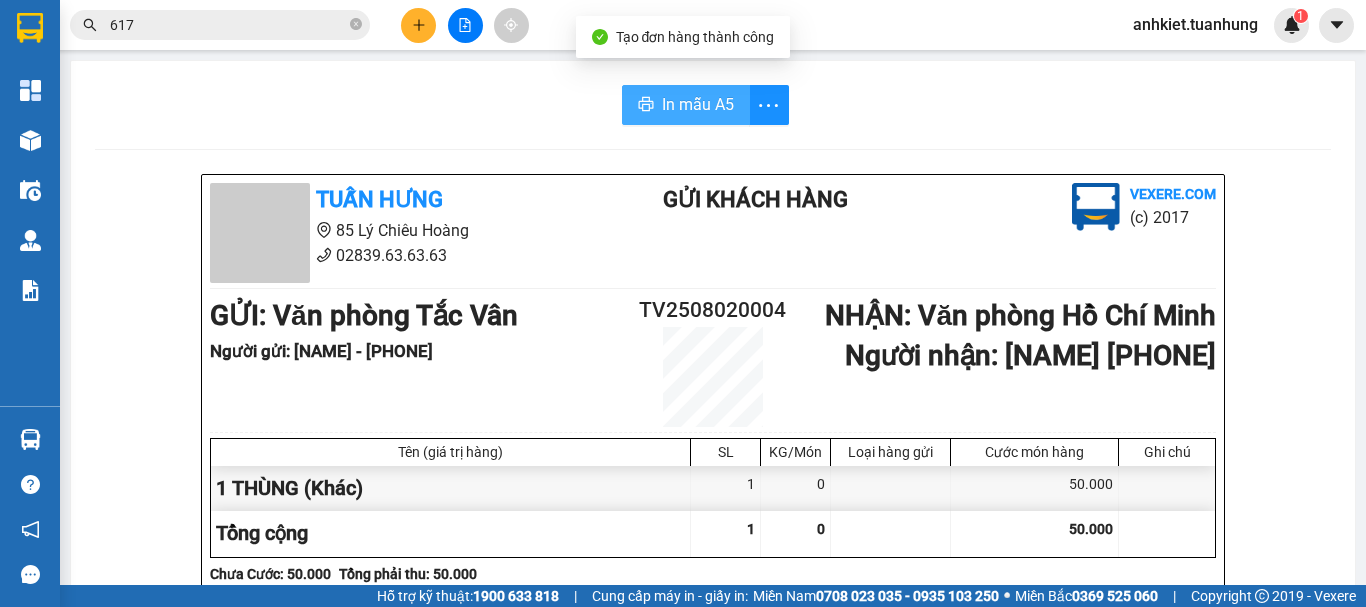 scroll, scrollTop: 0, scrollLeft: 0, axis: both 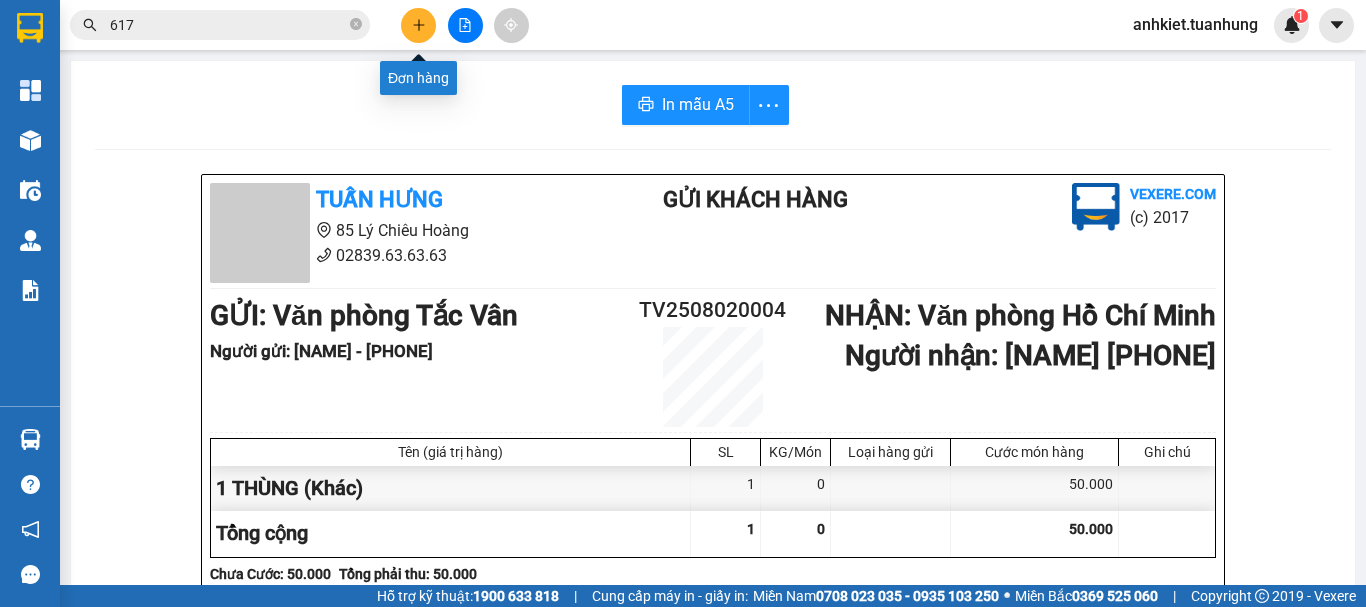 click at bounding box center (418, 25) 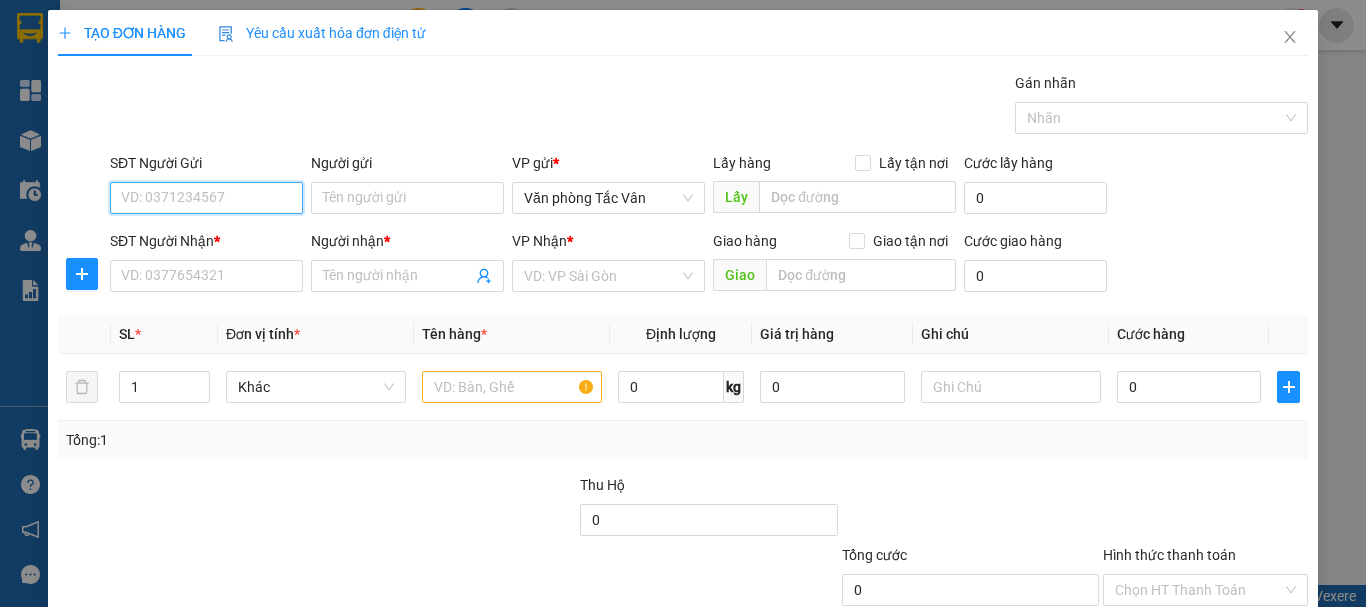 click on "SĐT Người Gửi" at bounding box center (206, 198) 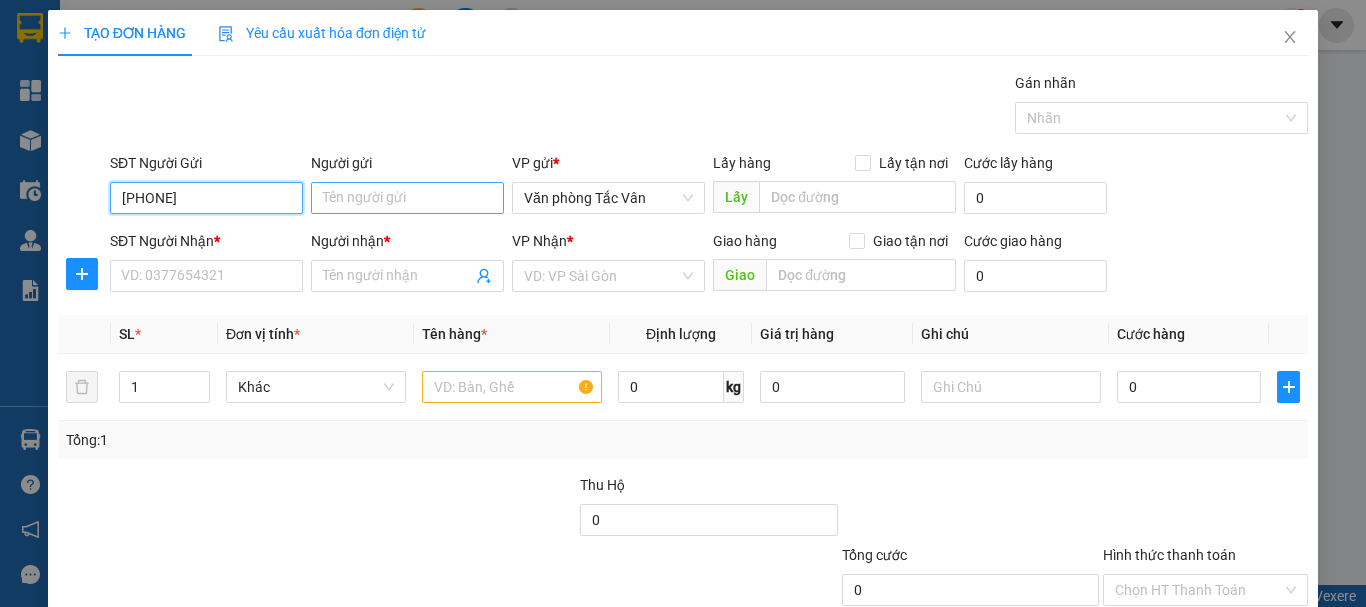 type on "[PHONE]" 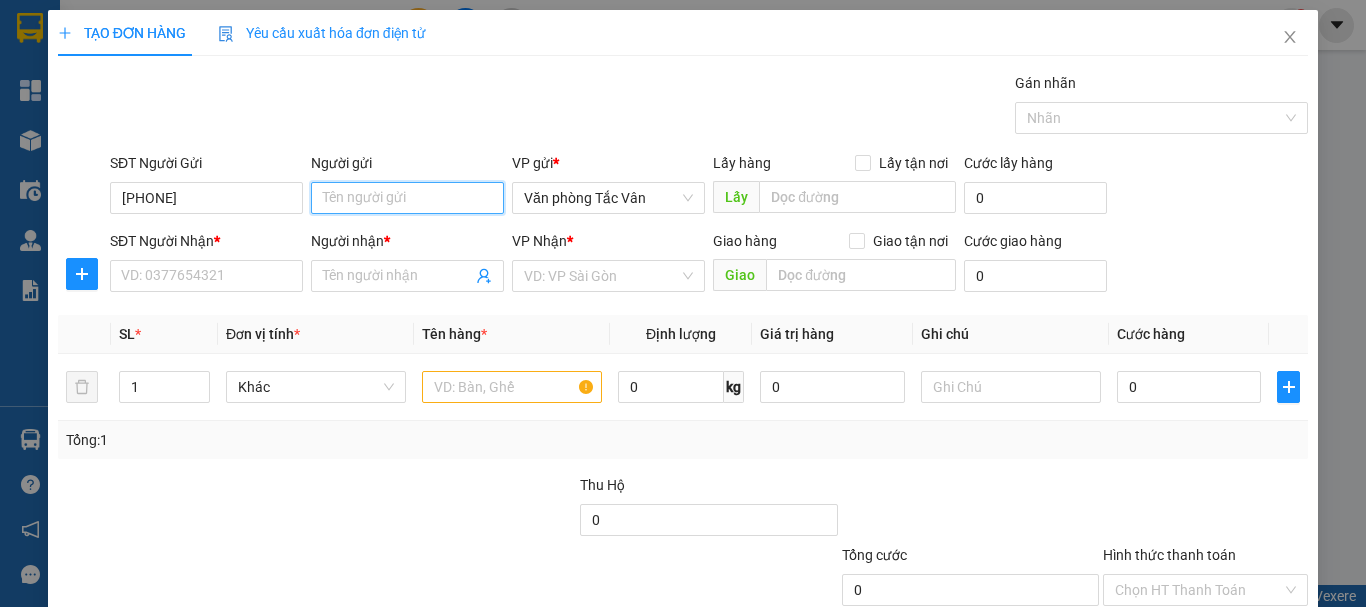click on "Người gửi" at bounding box center [407, 198] 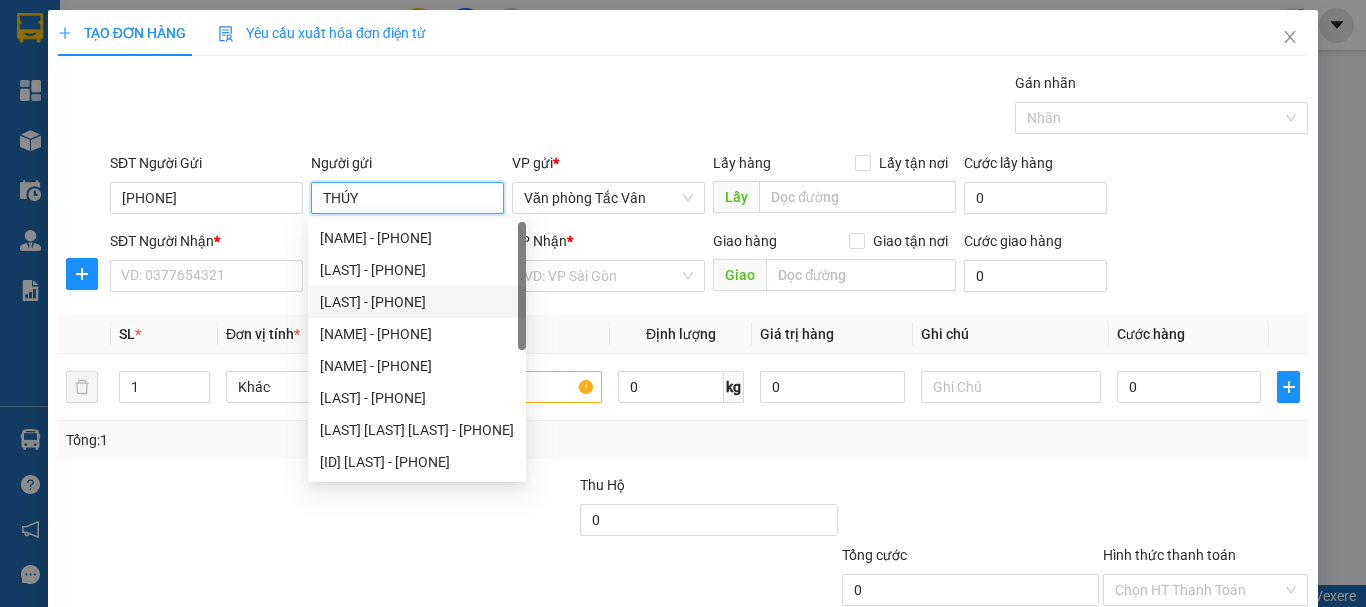 type on "THÚY" 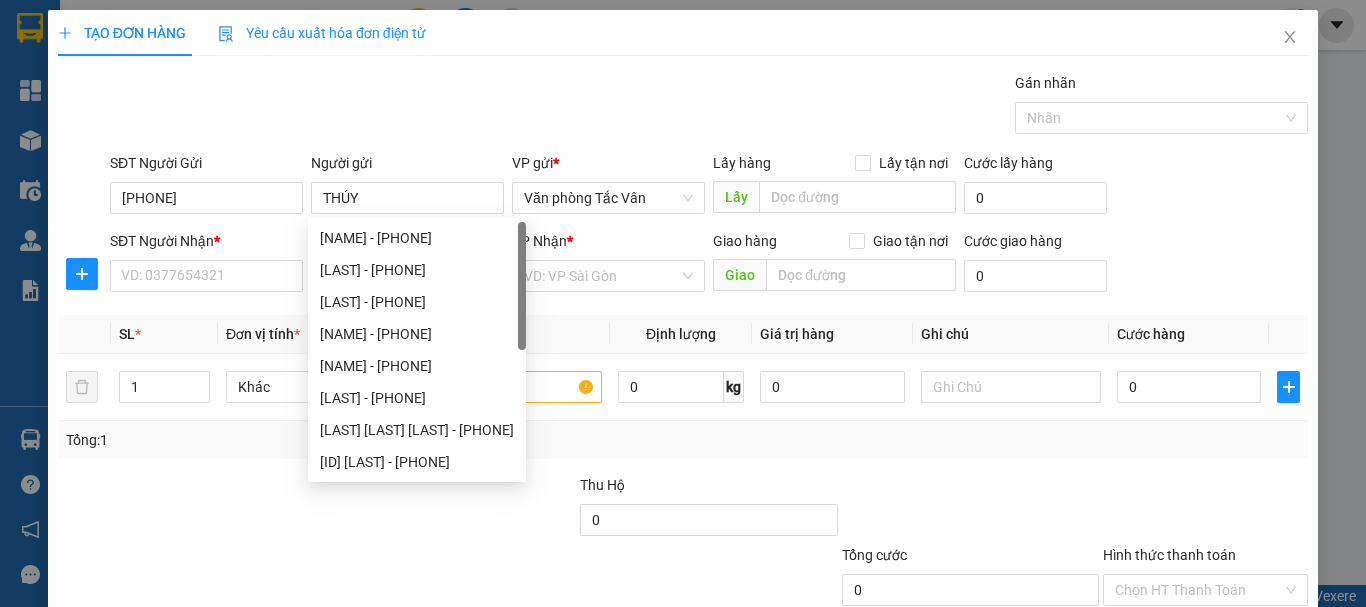 click on "SĐT Người Nhận  * VD: 0377654321" at bounding box center [206, 265] 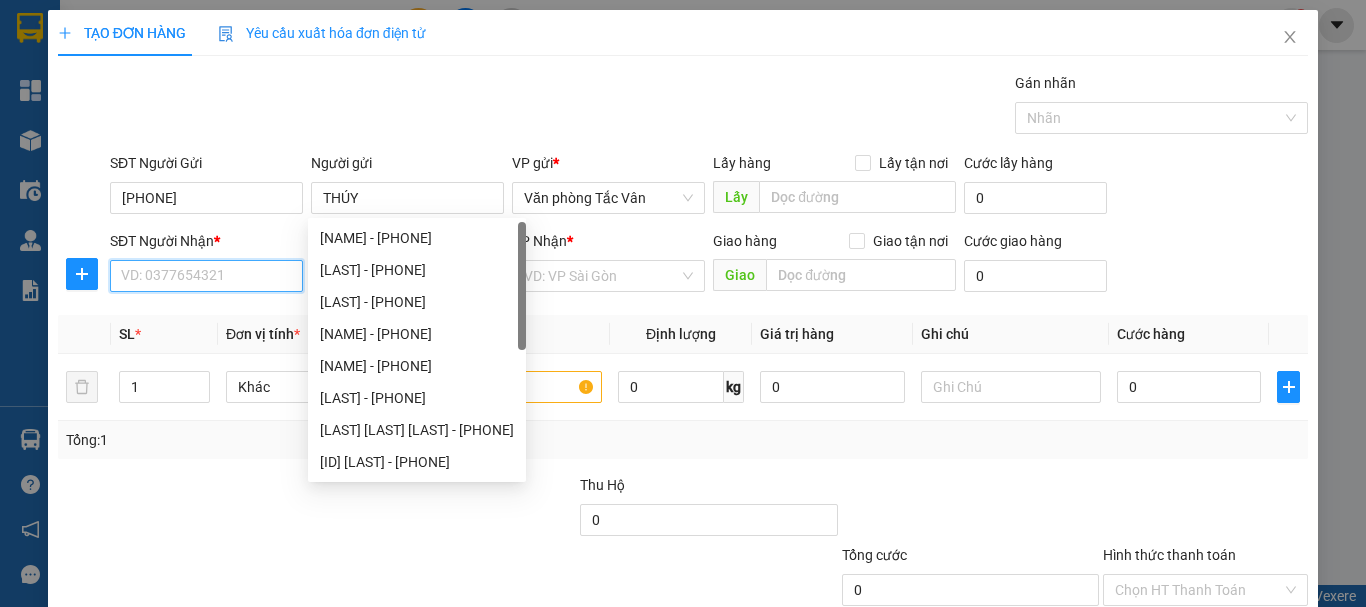 click on "SĐT Người Nhận  *" at bounding box center (206, 276) 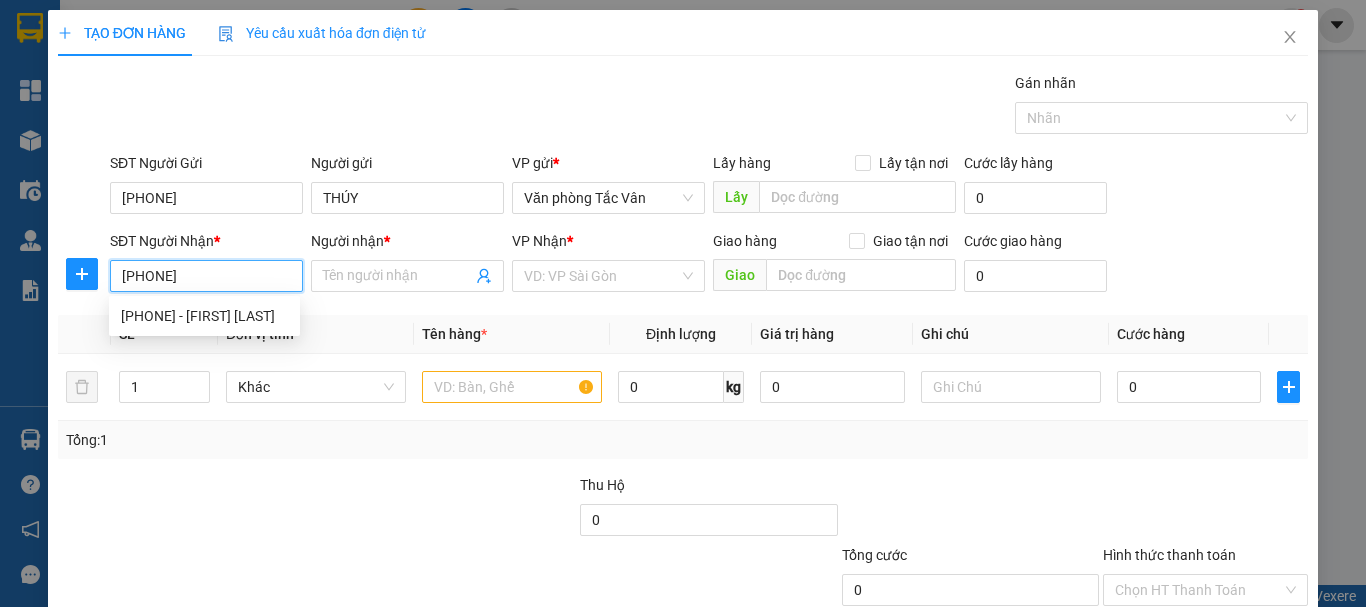 type on "[PHONE]" 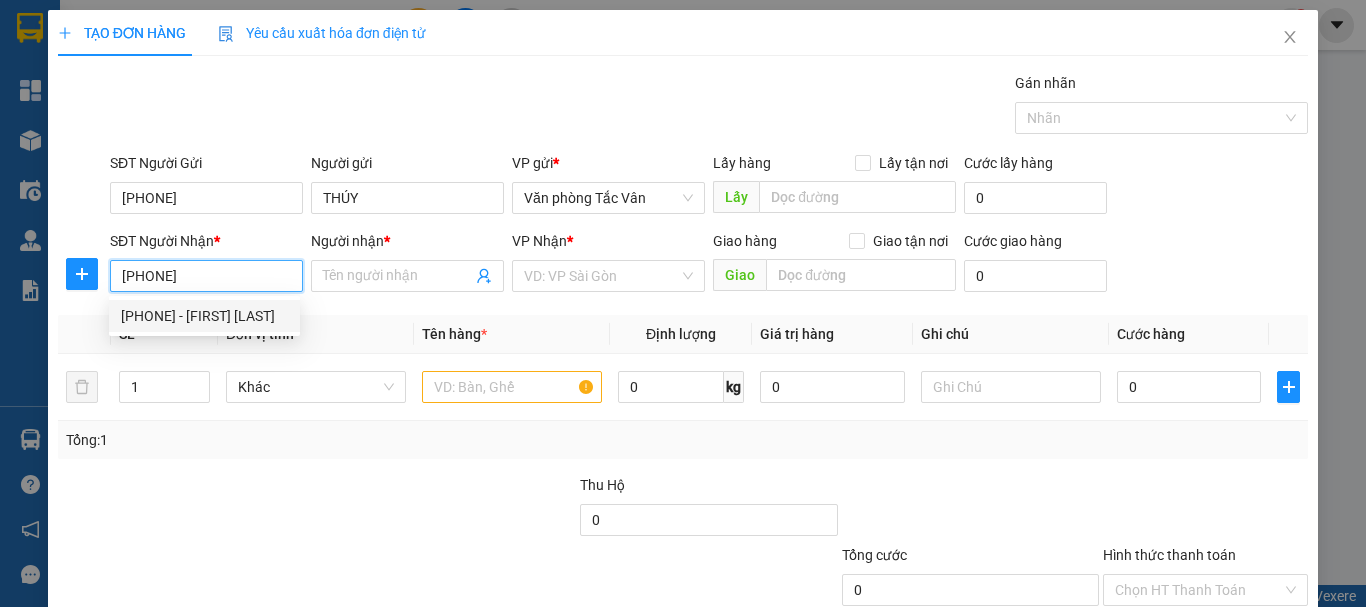 drag, startPoint x: 245, startPoint y: 319, endPoint x: 417, endPoint y: 319, distance: 172 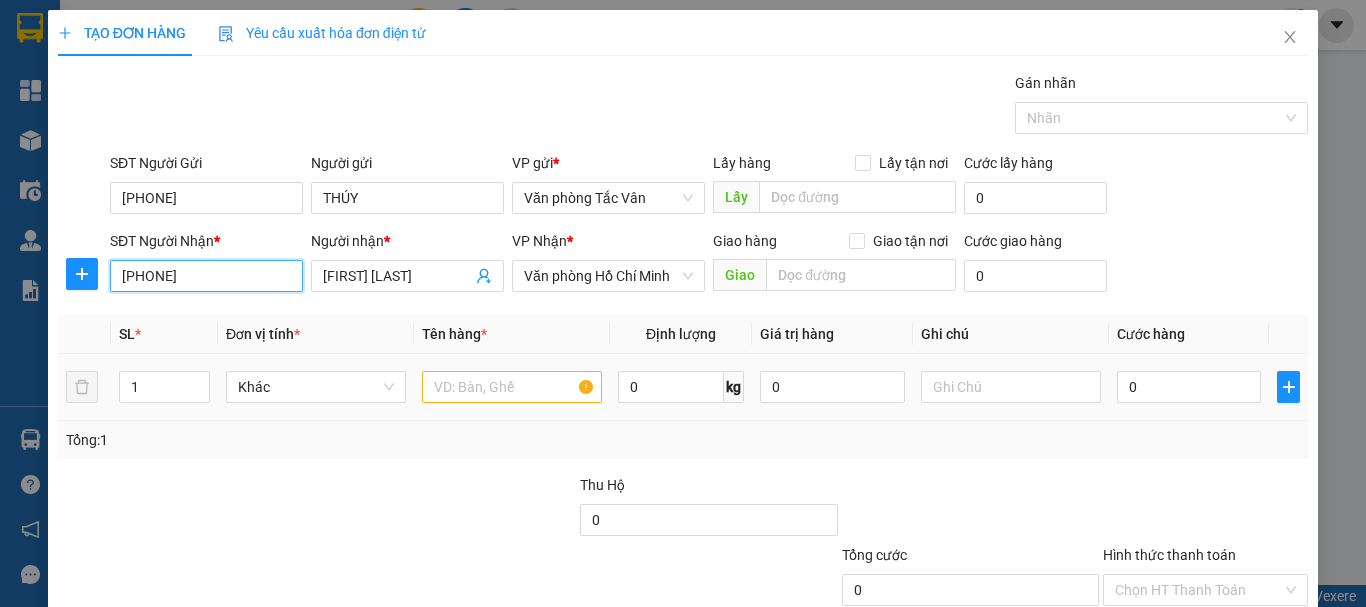 type on "[PHONE]" 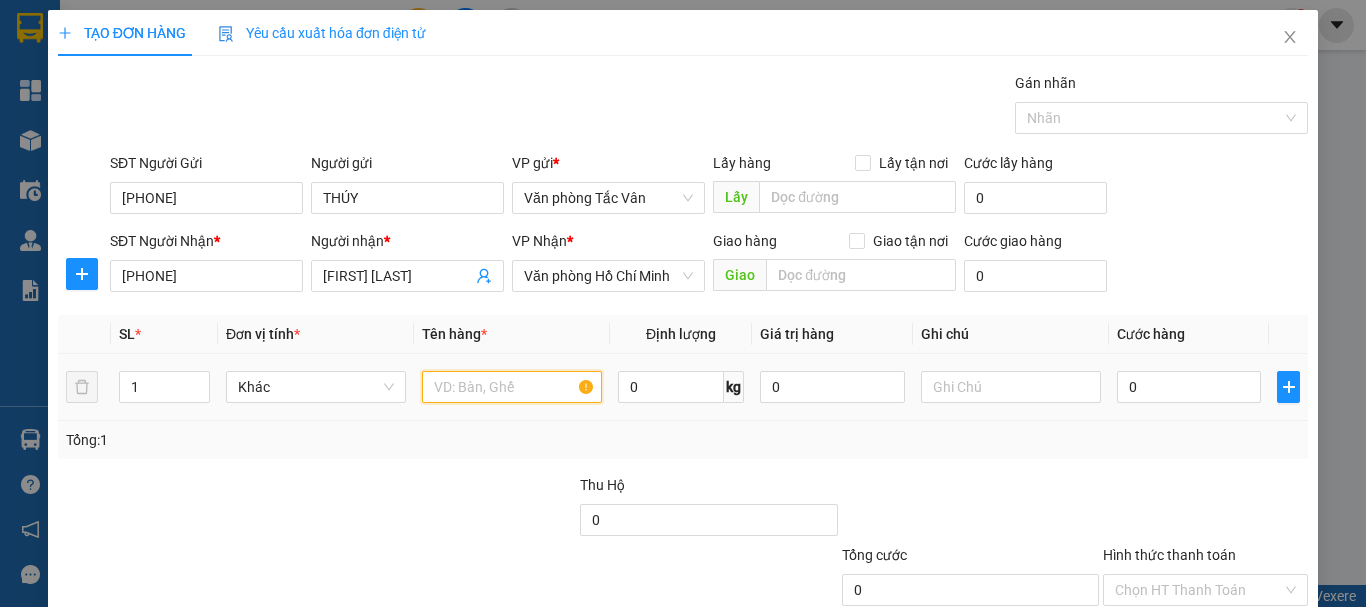 click at bounding box center (512, 387) 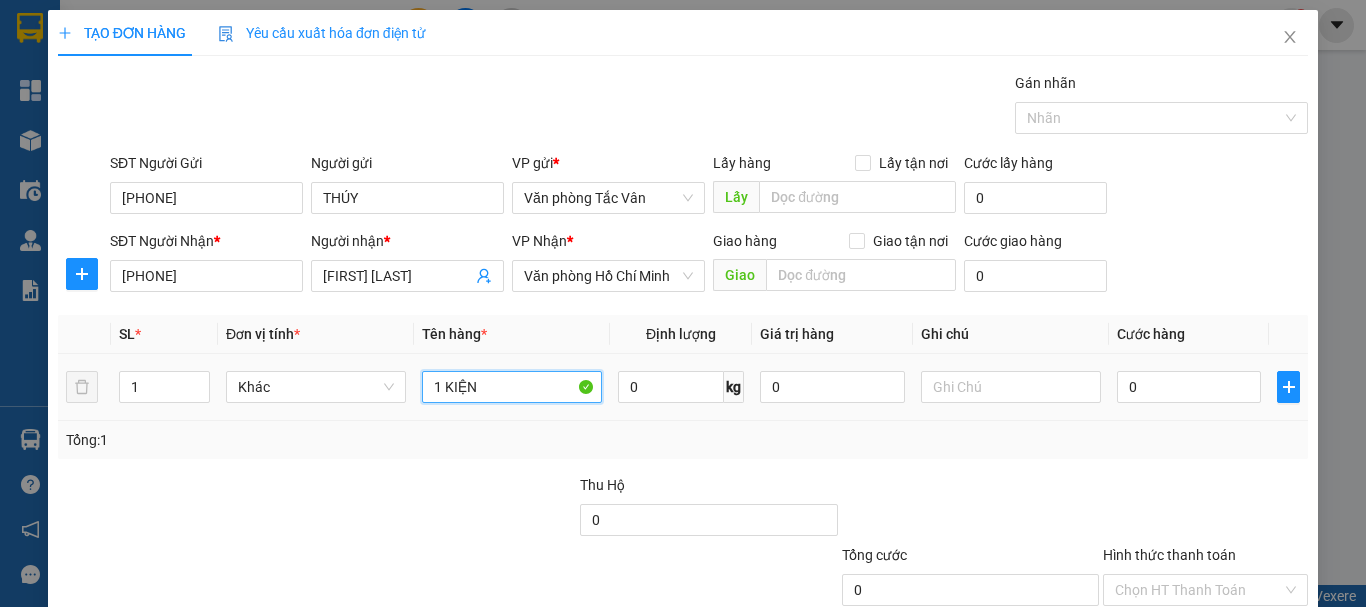 type on "1 KIỆN" 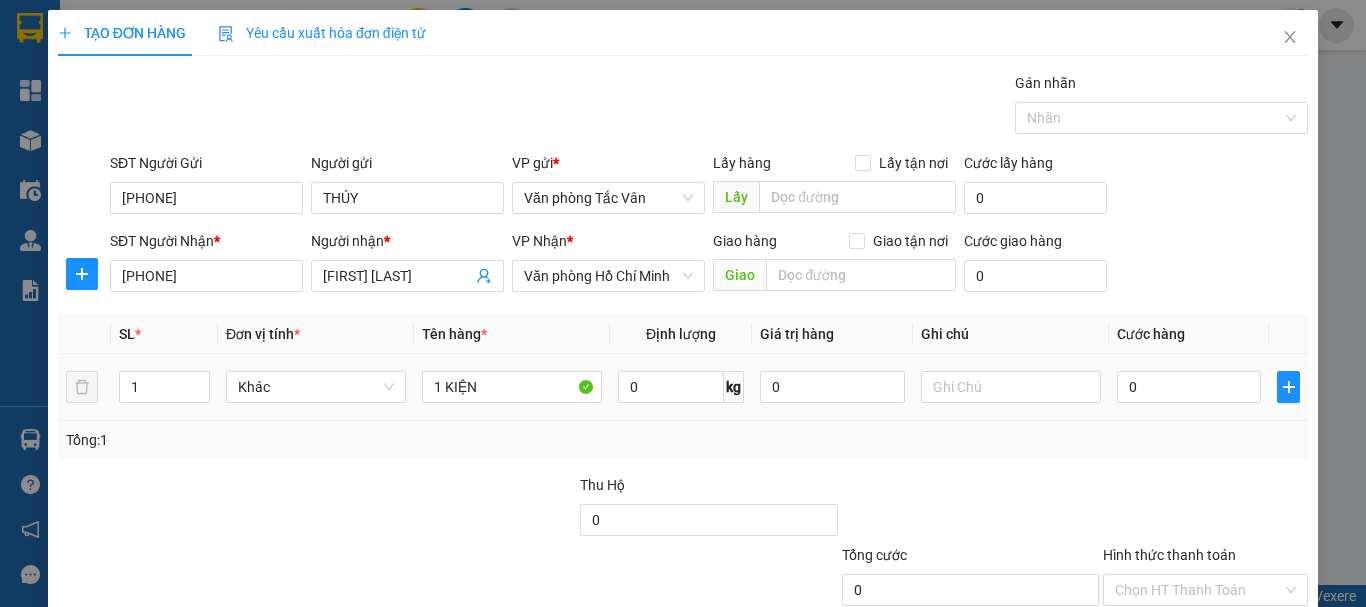 click on "0" at bounding box center [1189, 387] 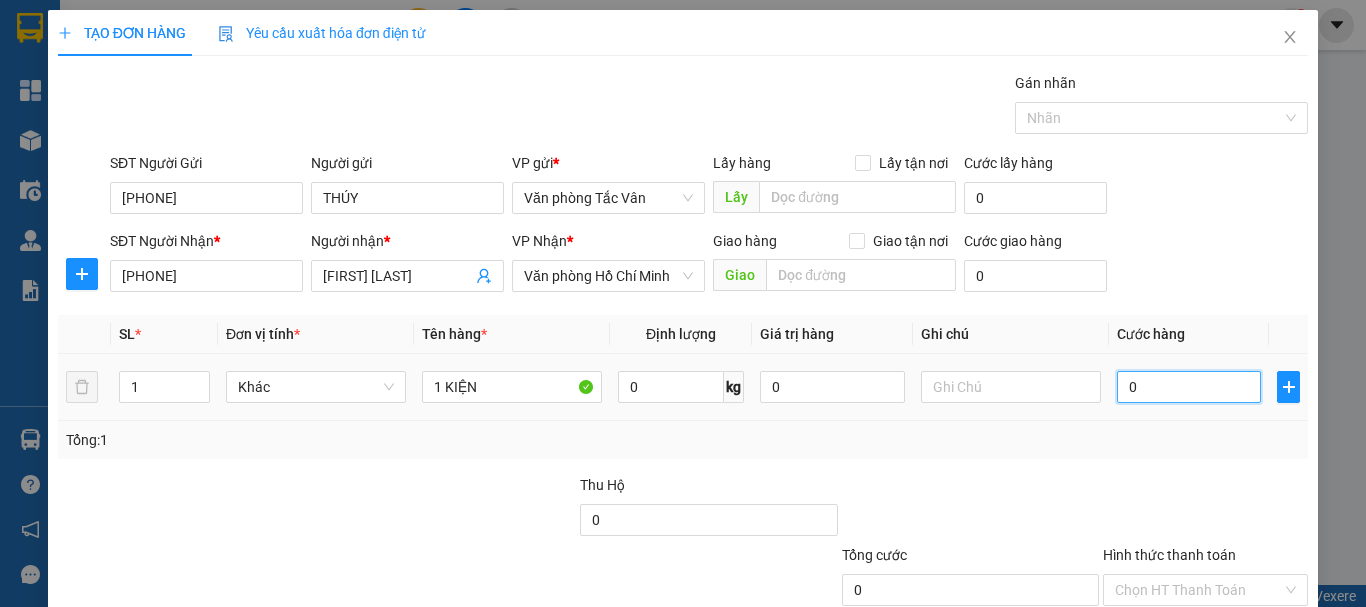 click on "0" at bounding box center [1189, 387] 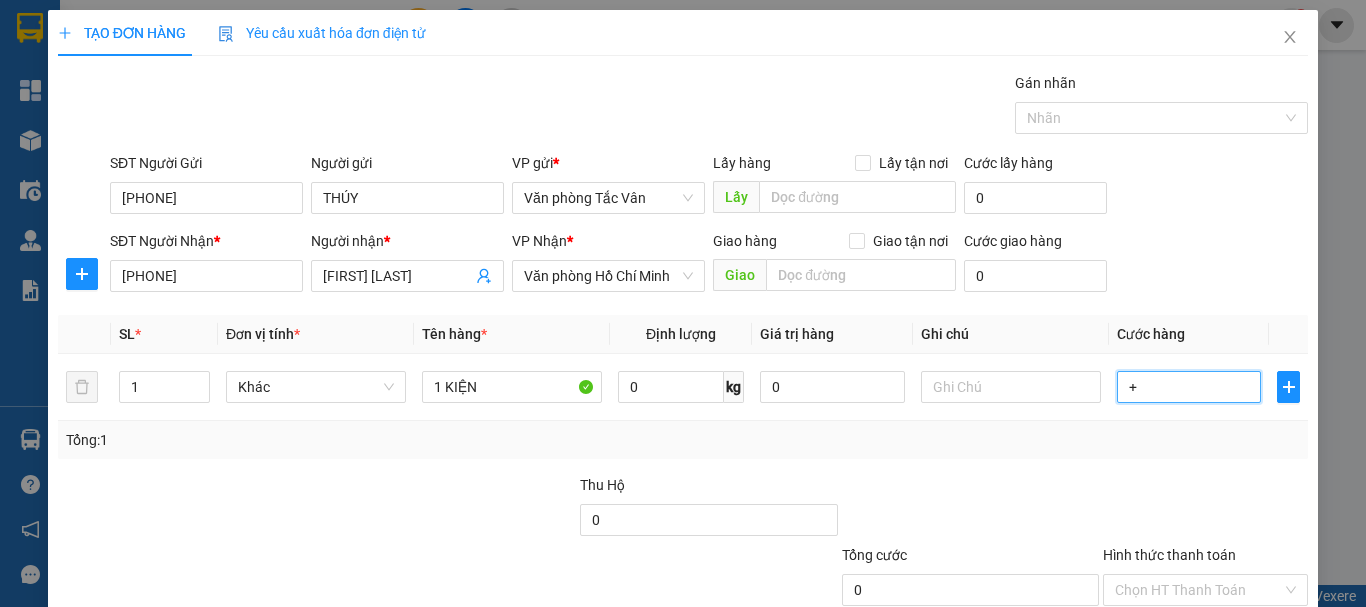 type on "+3" 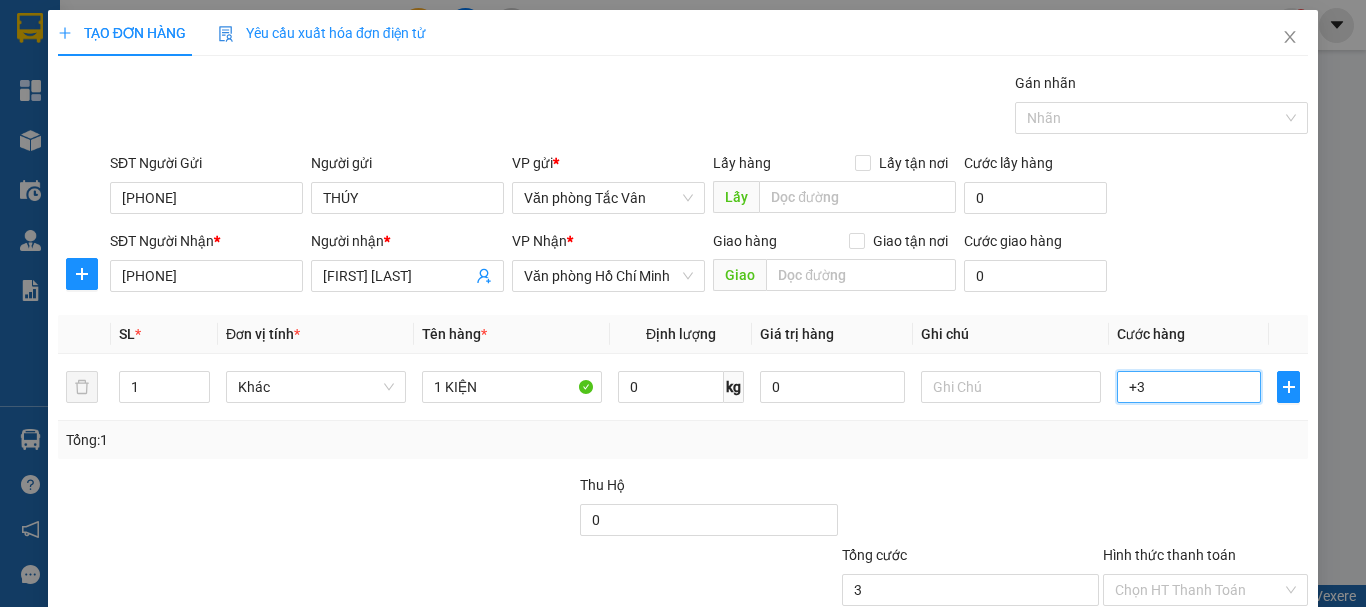 type on "+30" 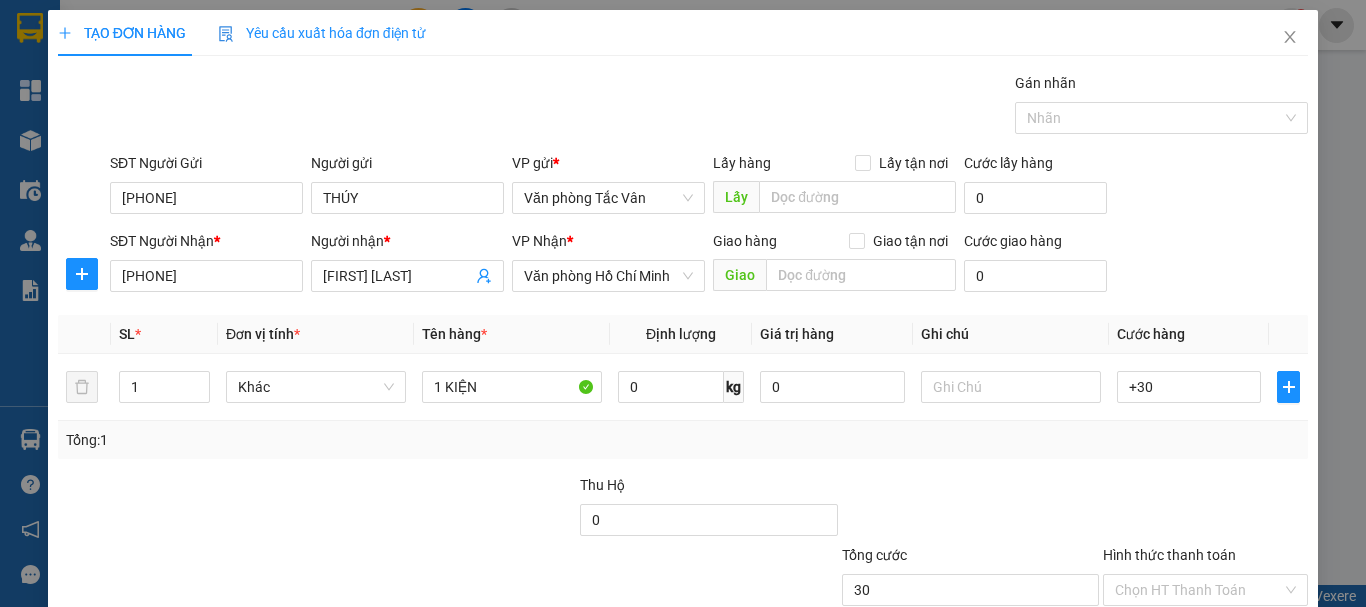click at bounding box center (970, 509) 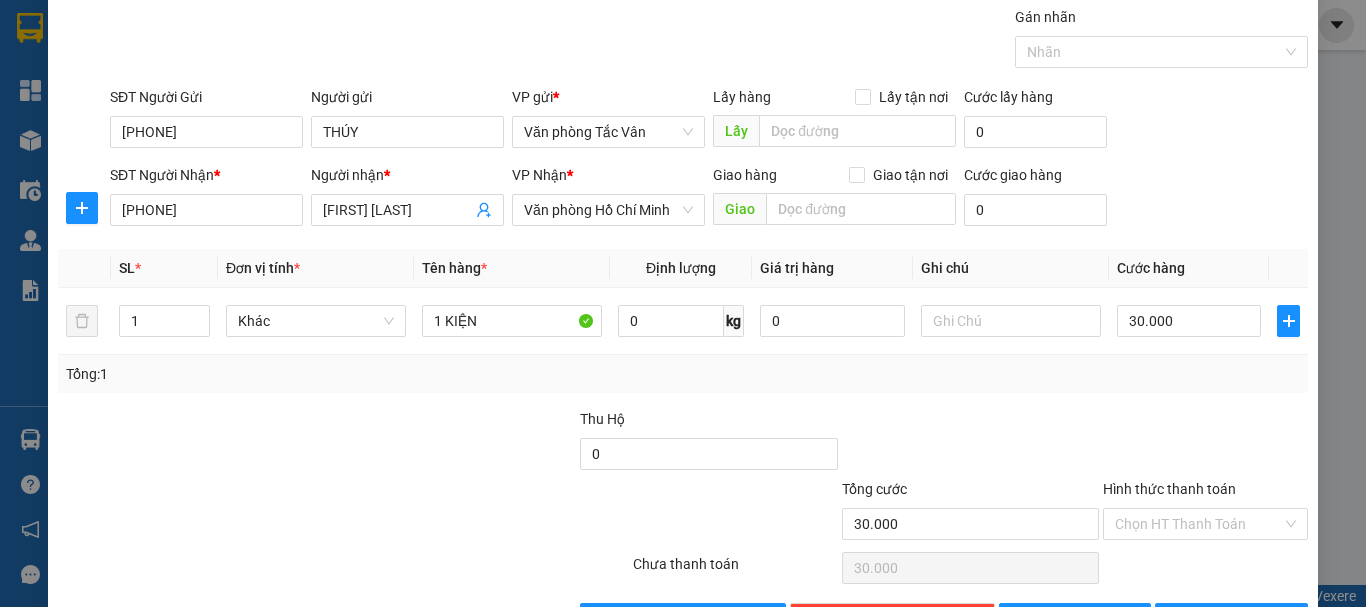 scroll, scrollTop: 133, scrollLeft: 0, axis: vertical 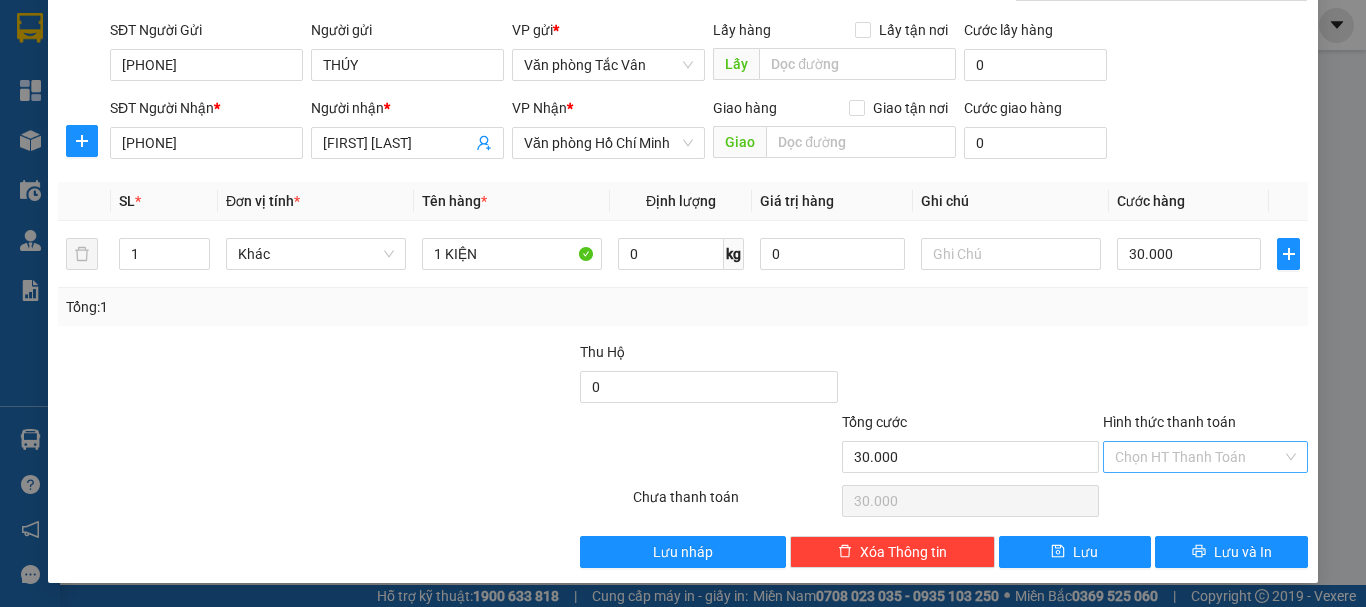 click on "Hình thức thanh toán" at bounding box center (1198, 457) 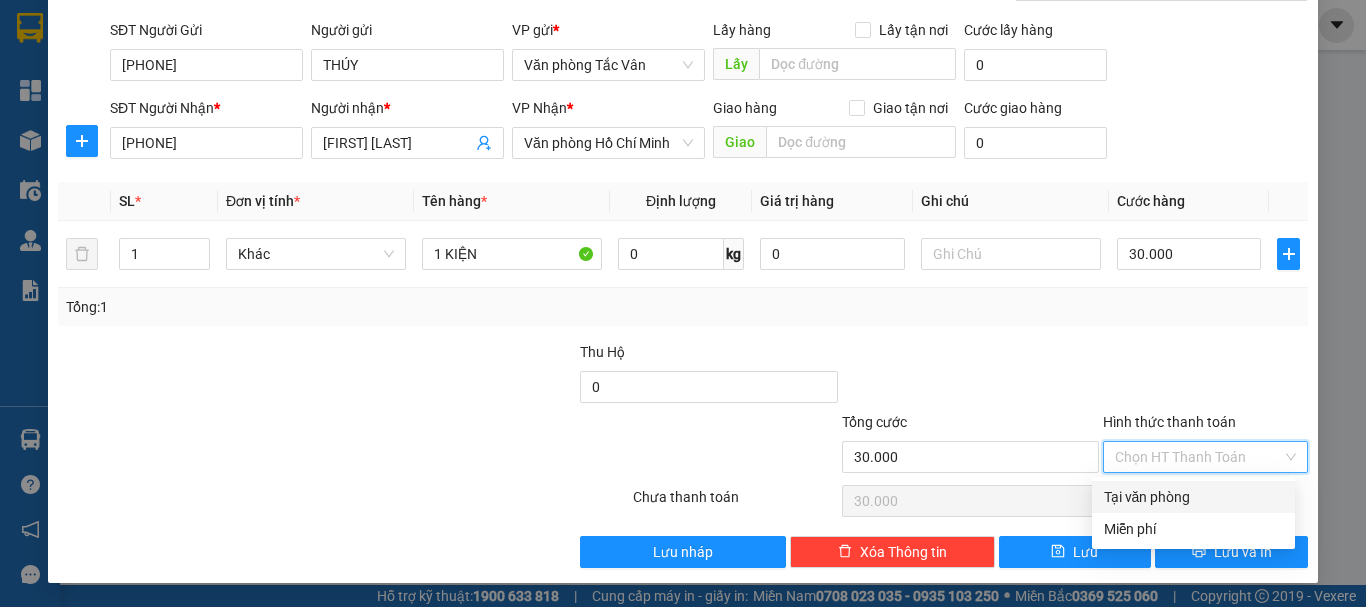 click on "Tại văn phòng" at bounding box center (1193, 497) 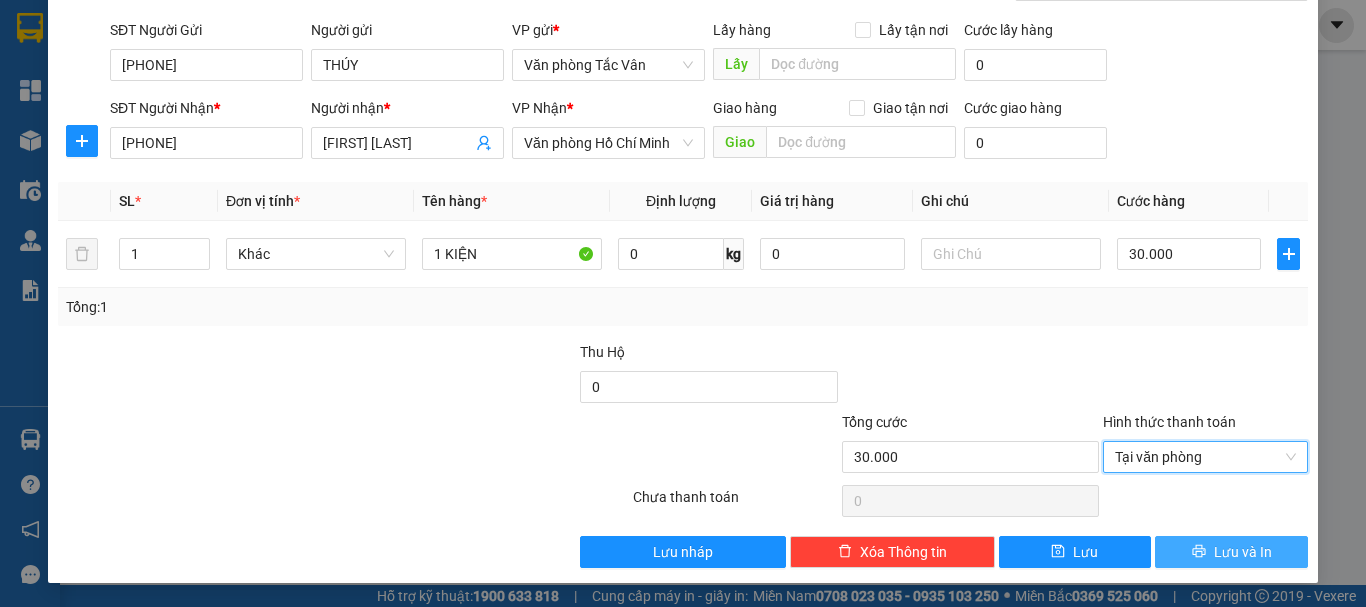 click on "Lưu và In" at bounding box center [1243, 552] 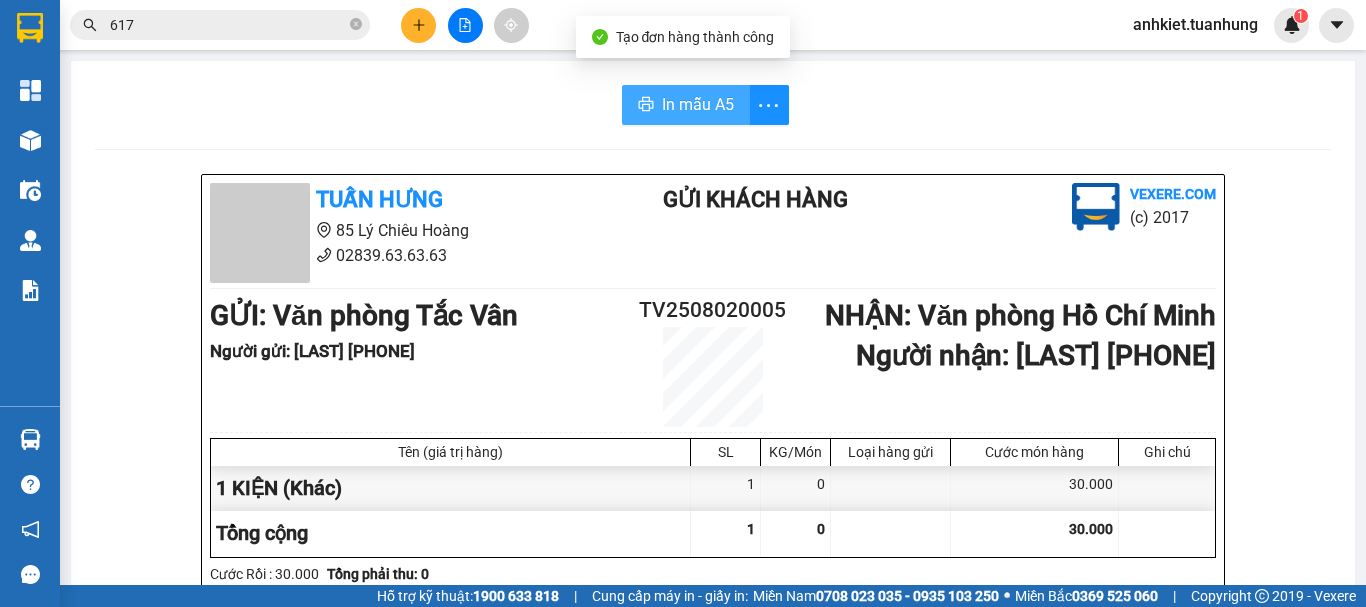 click on "In mẫu A5" at bounding box center (698, 104) 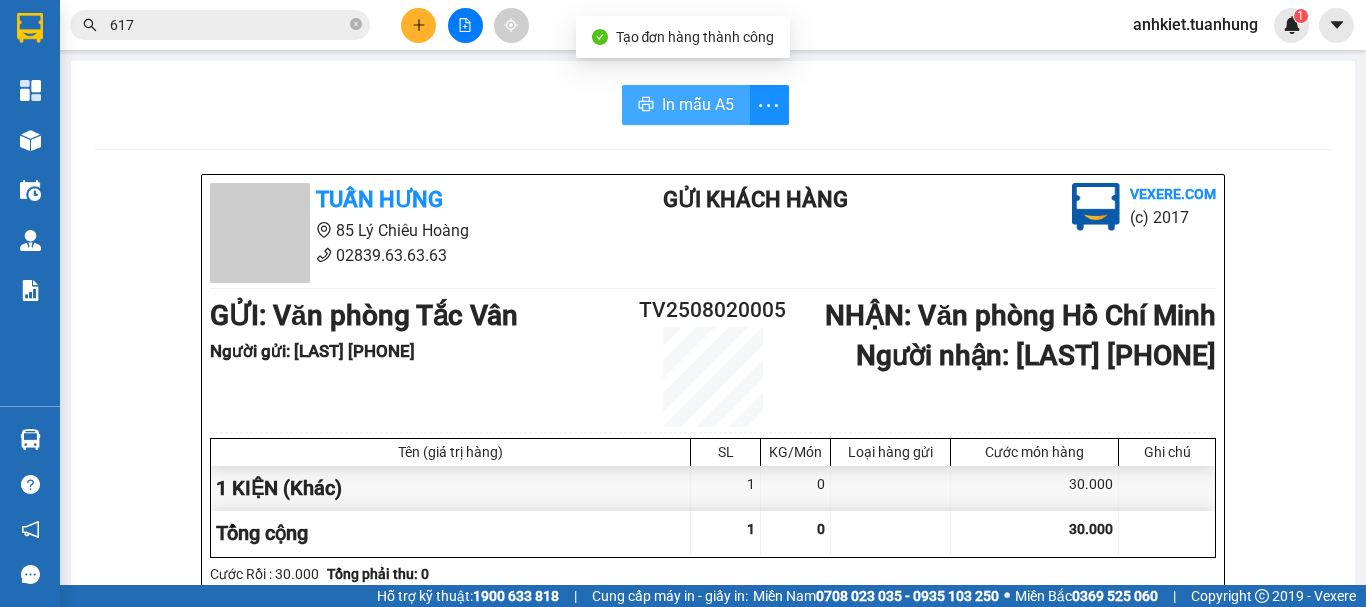 scroll, scrollTop: 0, scrollLeft: 0, axis: both 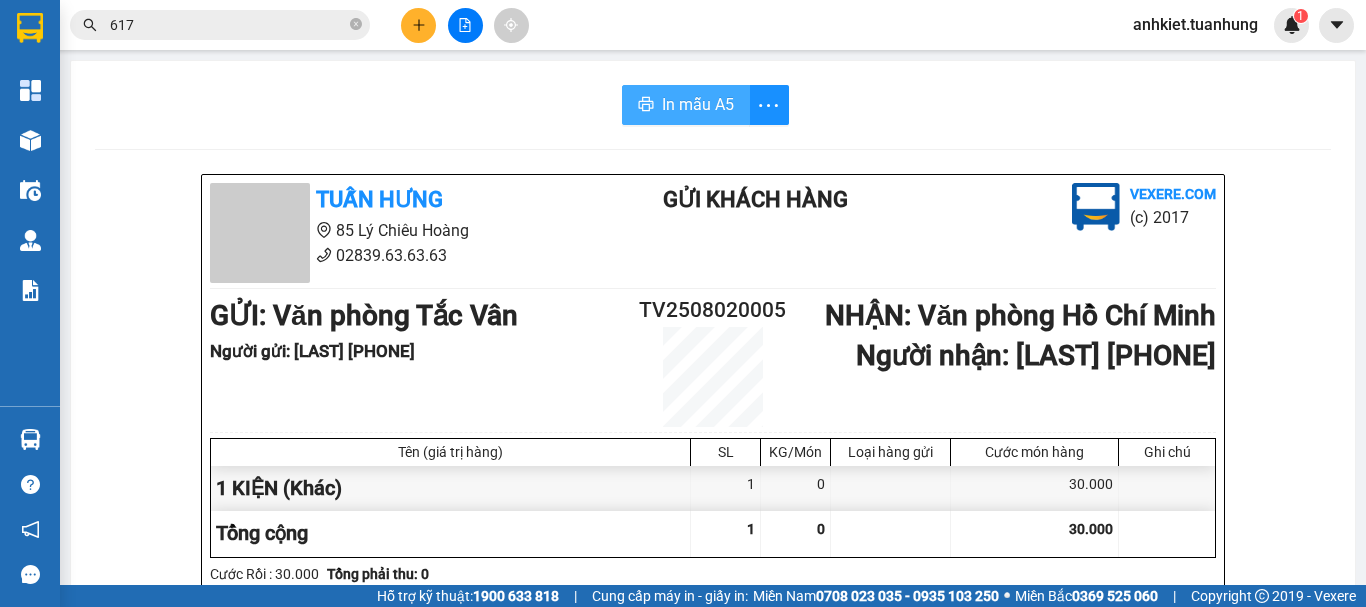 click on "In mẫu A5" at bounding box center (698, 104) 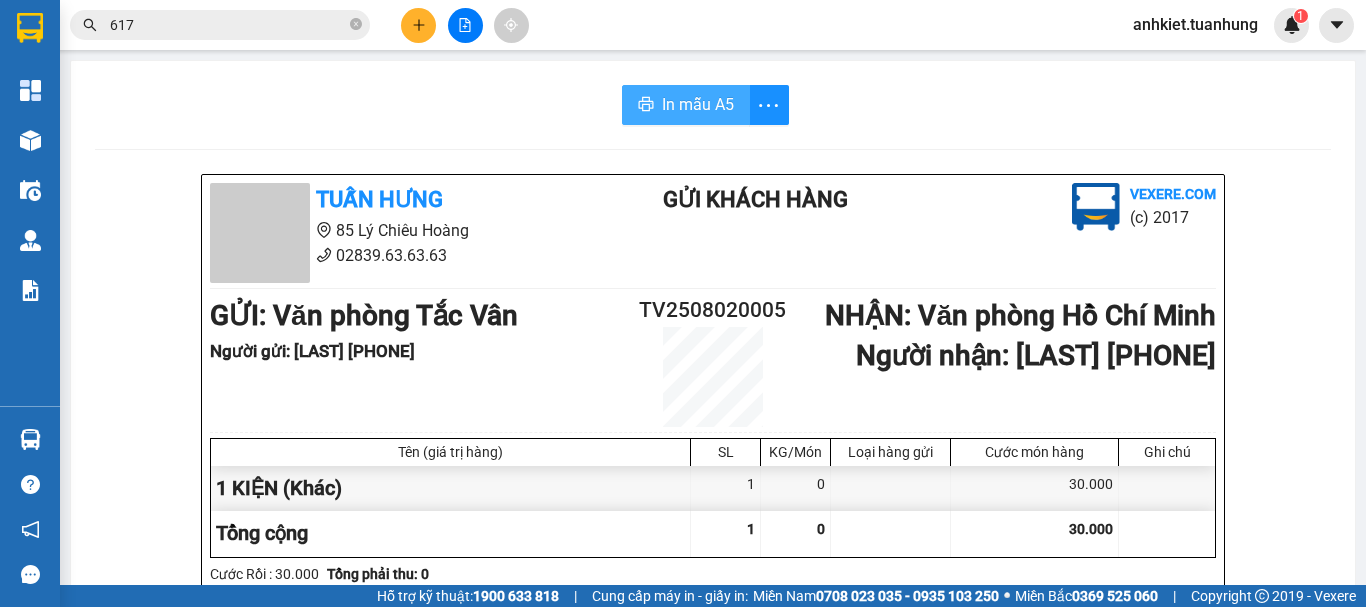 scroll, scrollTop: 0, scrollLeft: 0, axis: both 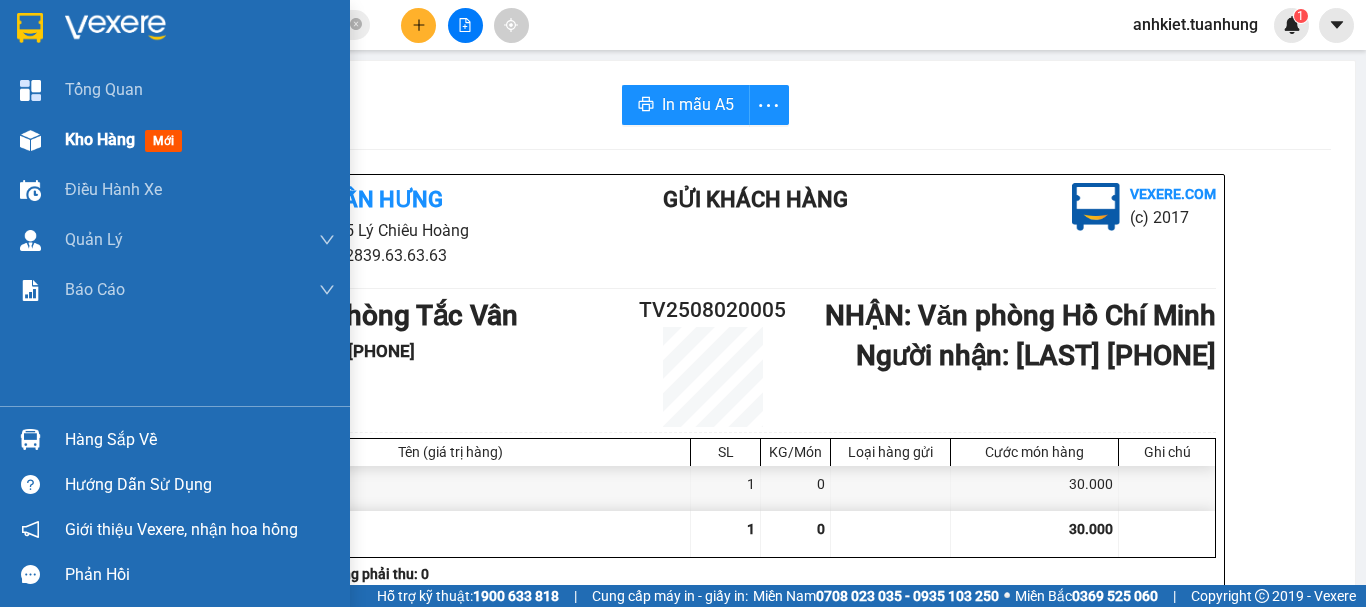 click on "mới" at bounding box center [163, 141] 